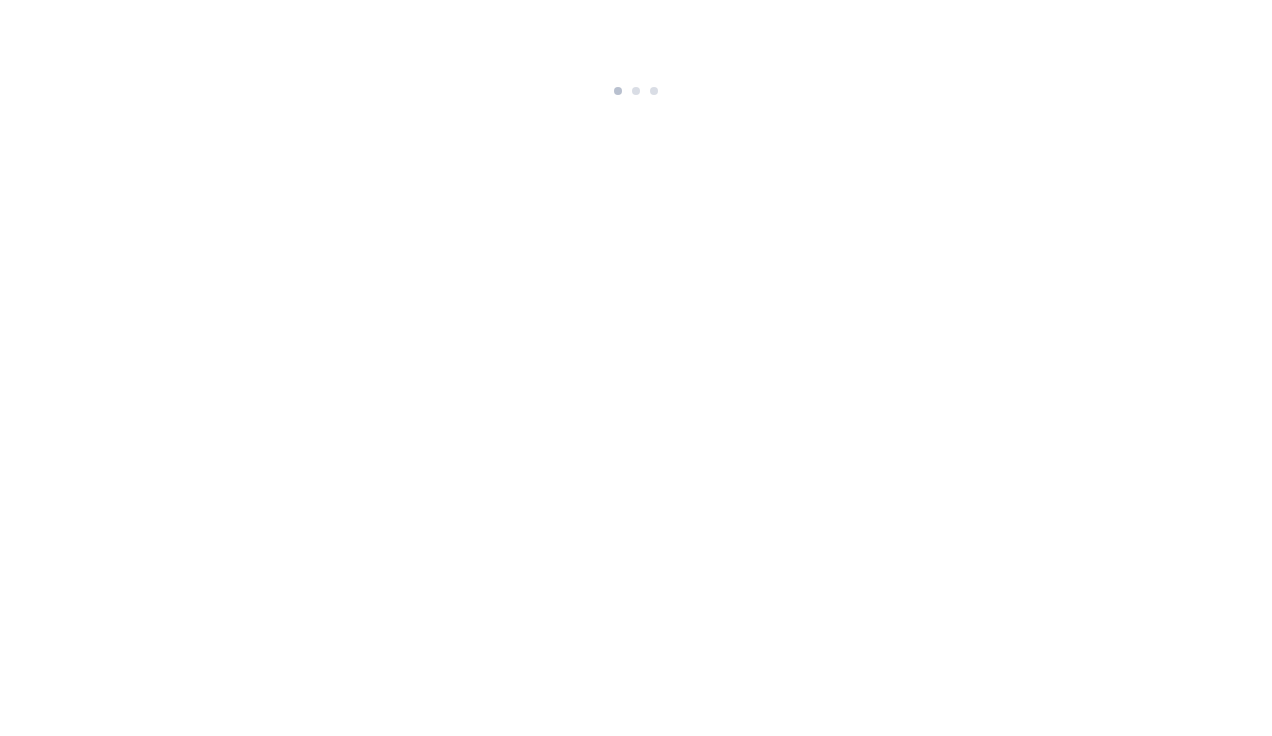 scroll, scrollTop: 0, scrollLeft: 0, axis: both 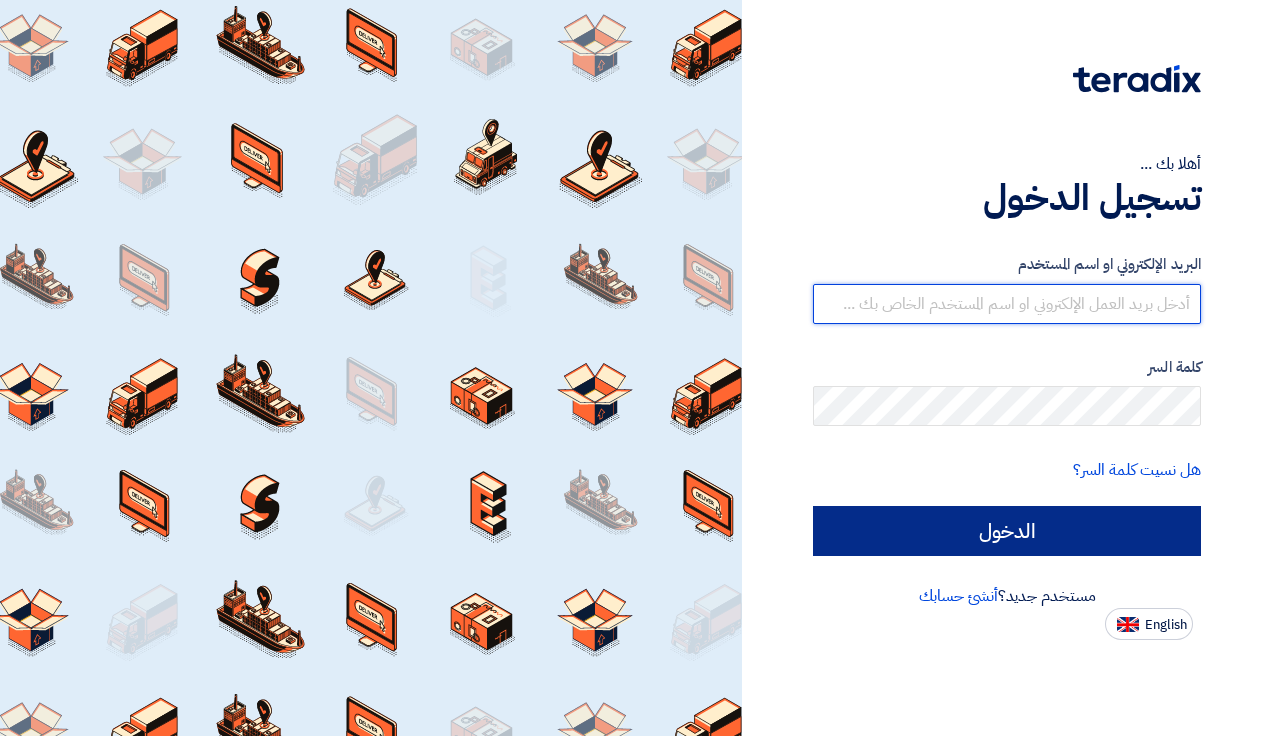 type on "[EMAIL]" 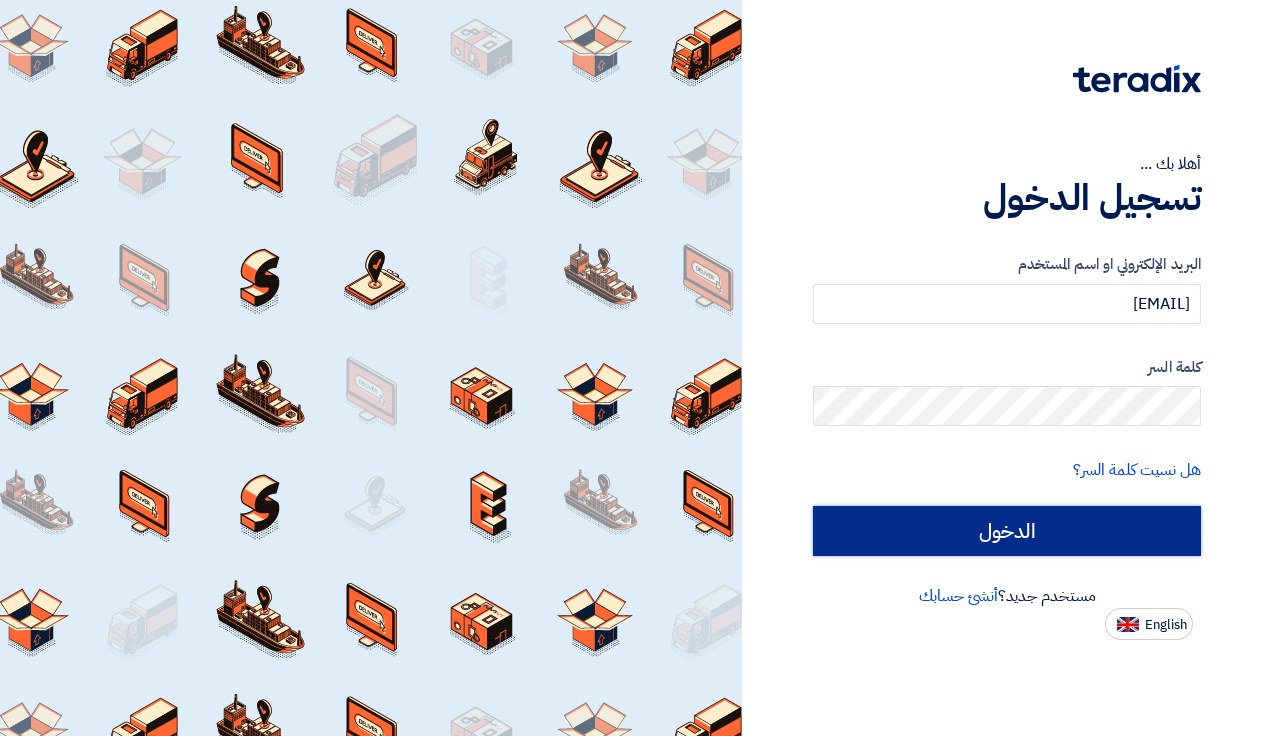 click on "الدخول" 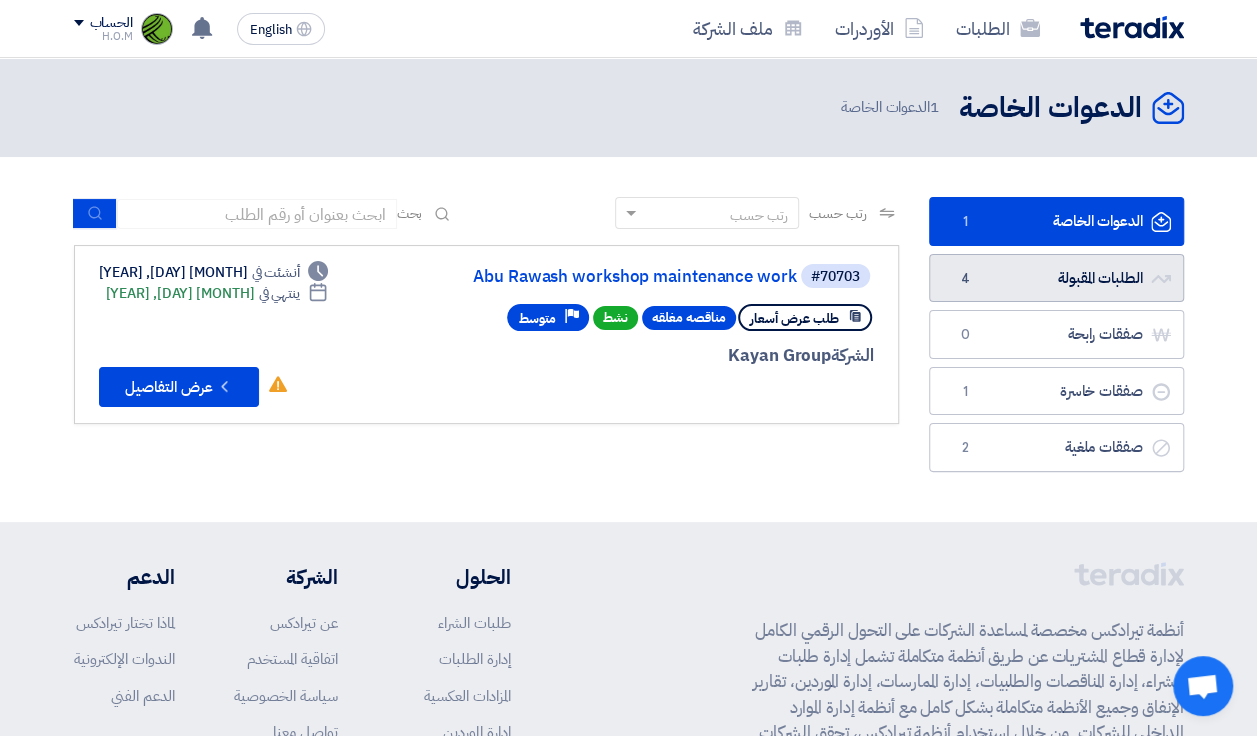 click on "الطلبات المقبولة
الطلبات المقبولة
4" 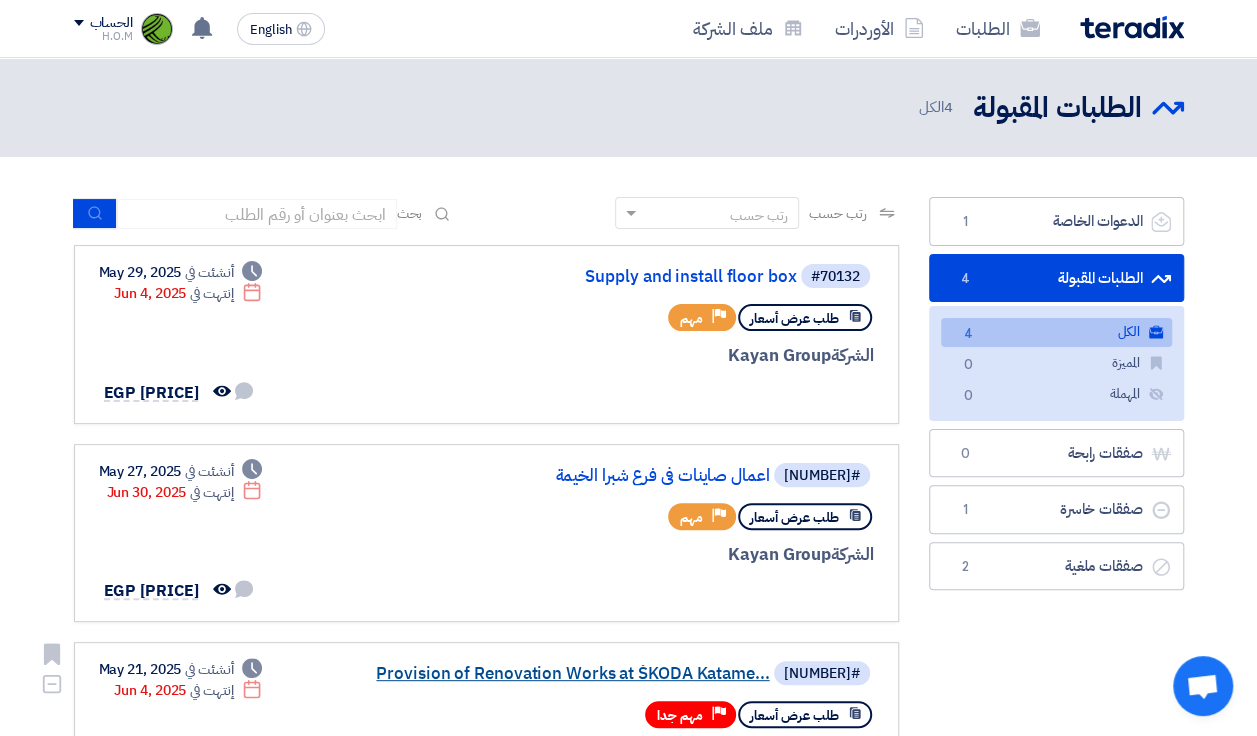 click on "Provision of Renovation Works at ŠKODA Katame..." 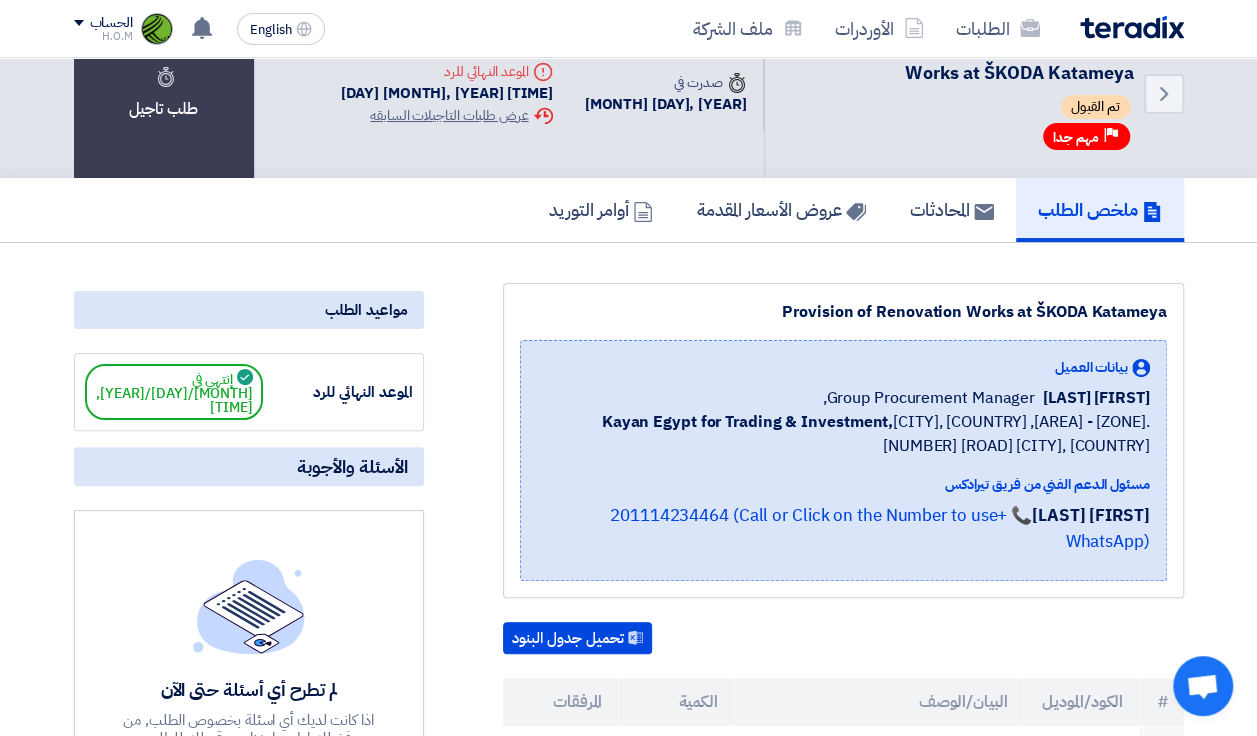scroll, scrollTop: 0, scrollLeft: 0, axis: both 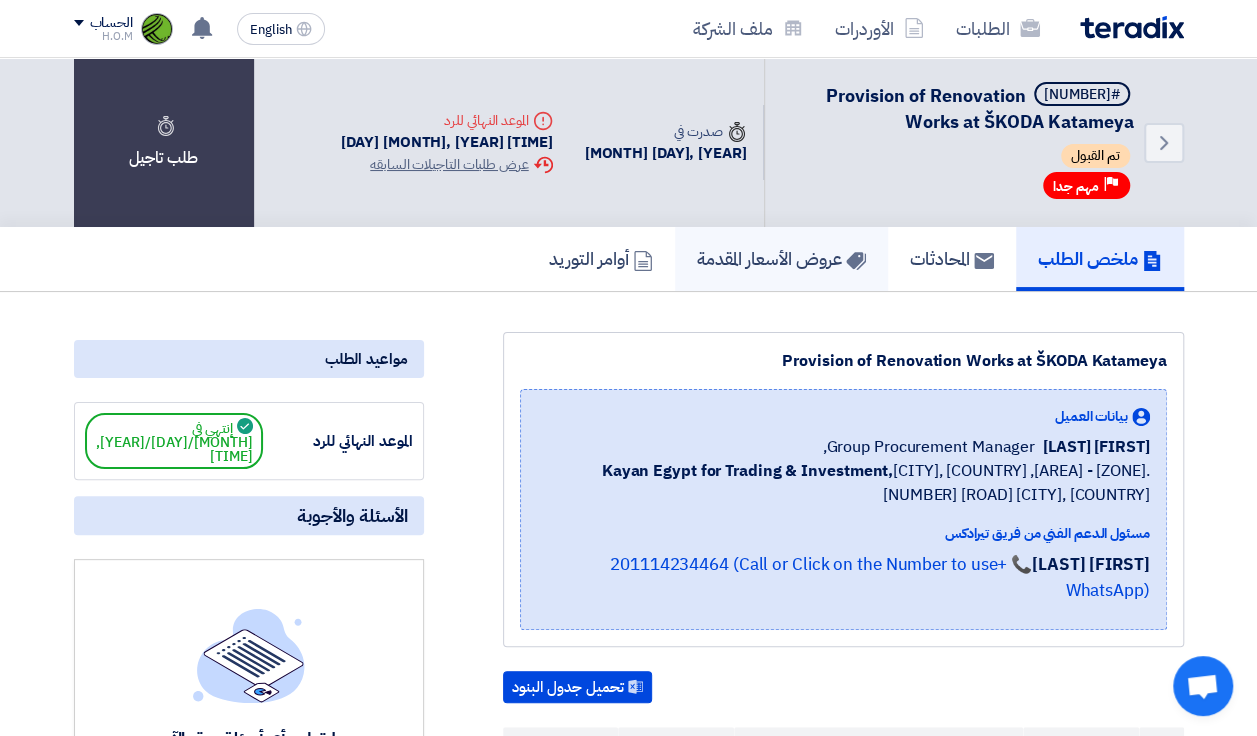 click on "عروض الأسعار المقدمة" 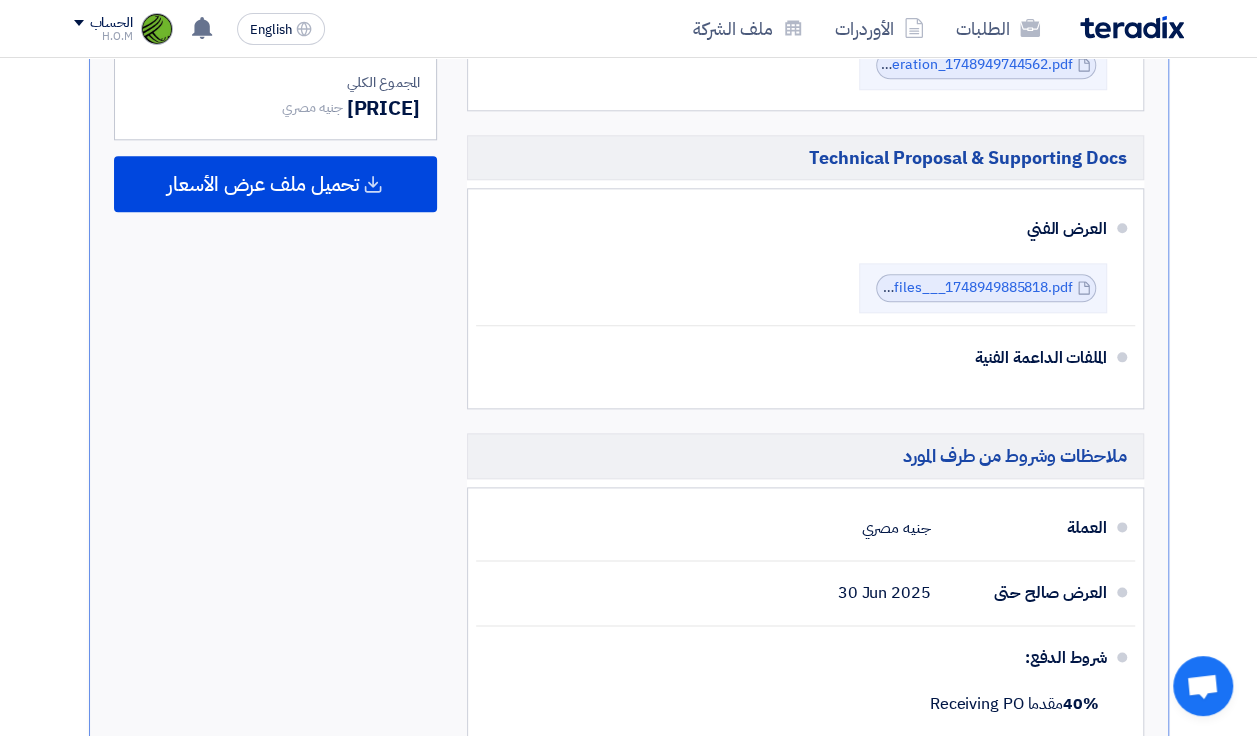 scroll, scrollTop: 988, scrollLeft: 0, axis: vertical 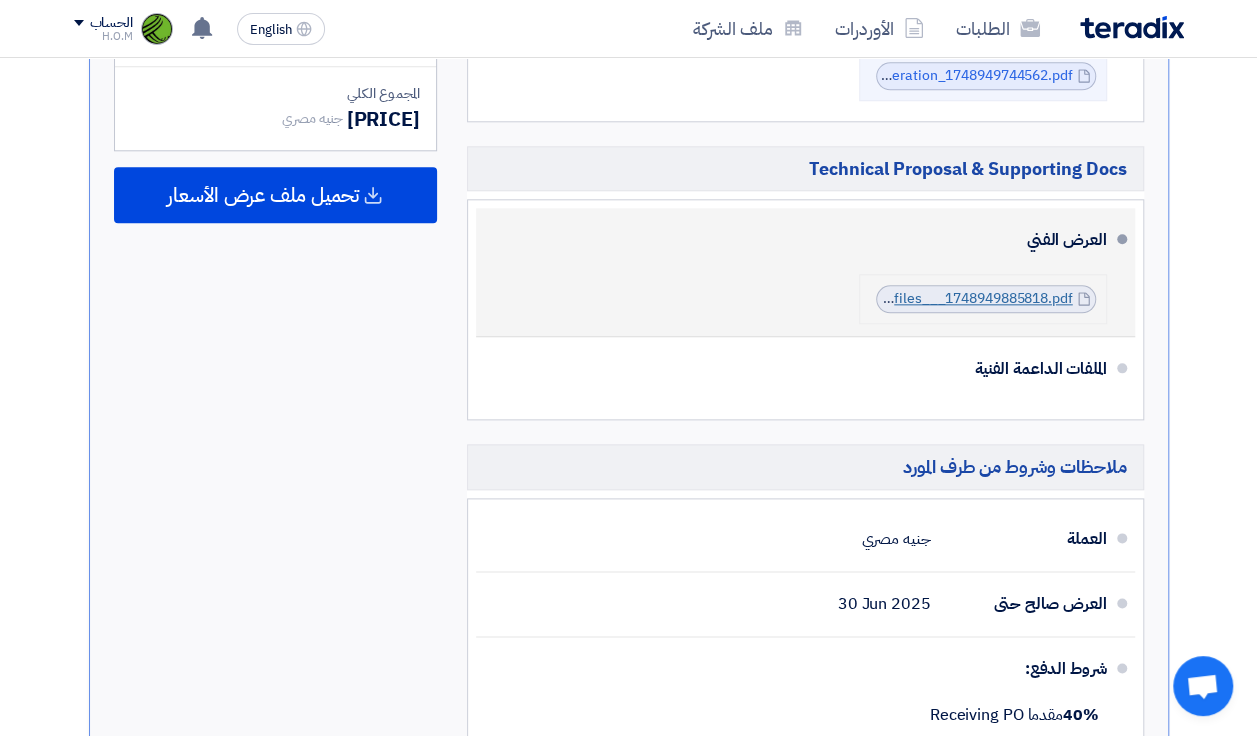 click on "new_all_profiles___1748949885818.pdf" at bounding box center [944, 298] 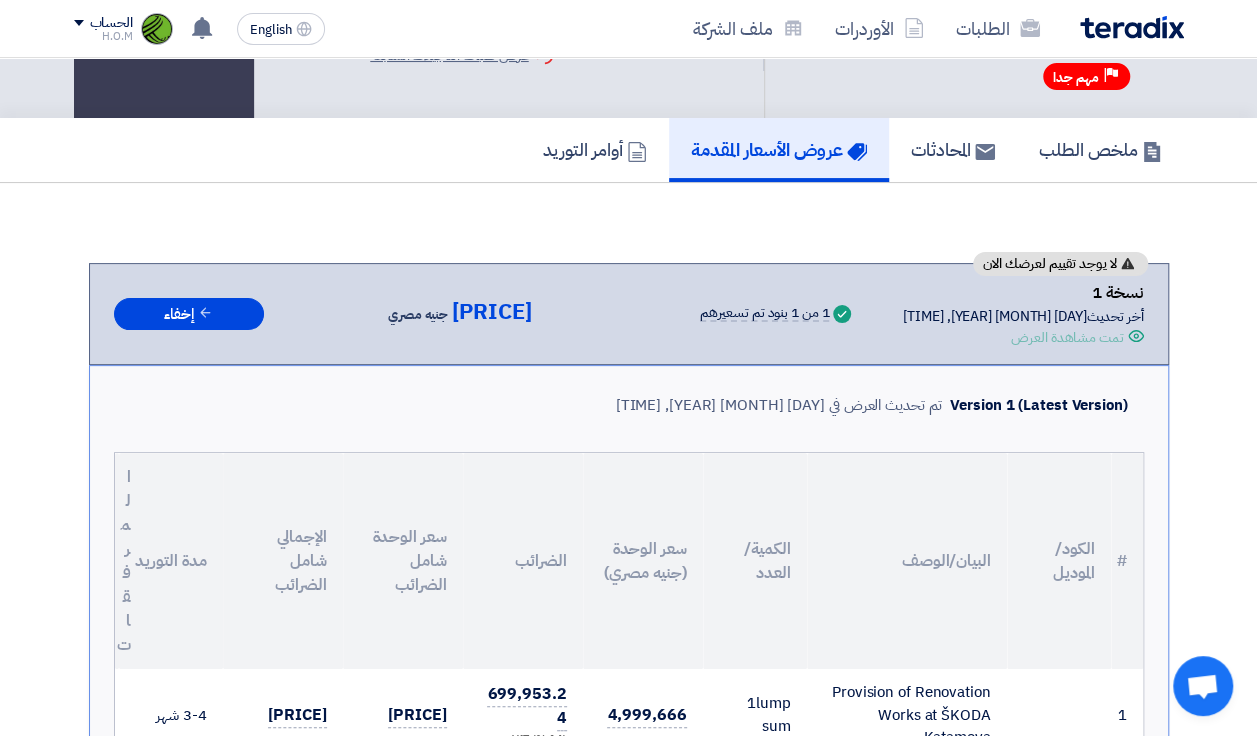 scroll, scrollTop: 122, scrollLeft: 0, axis: vertical 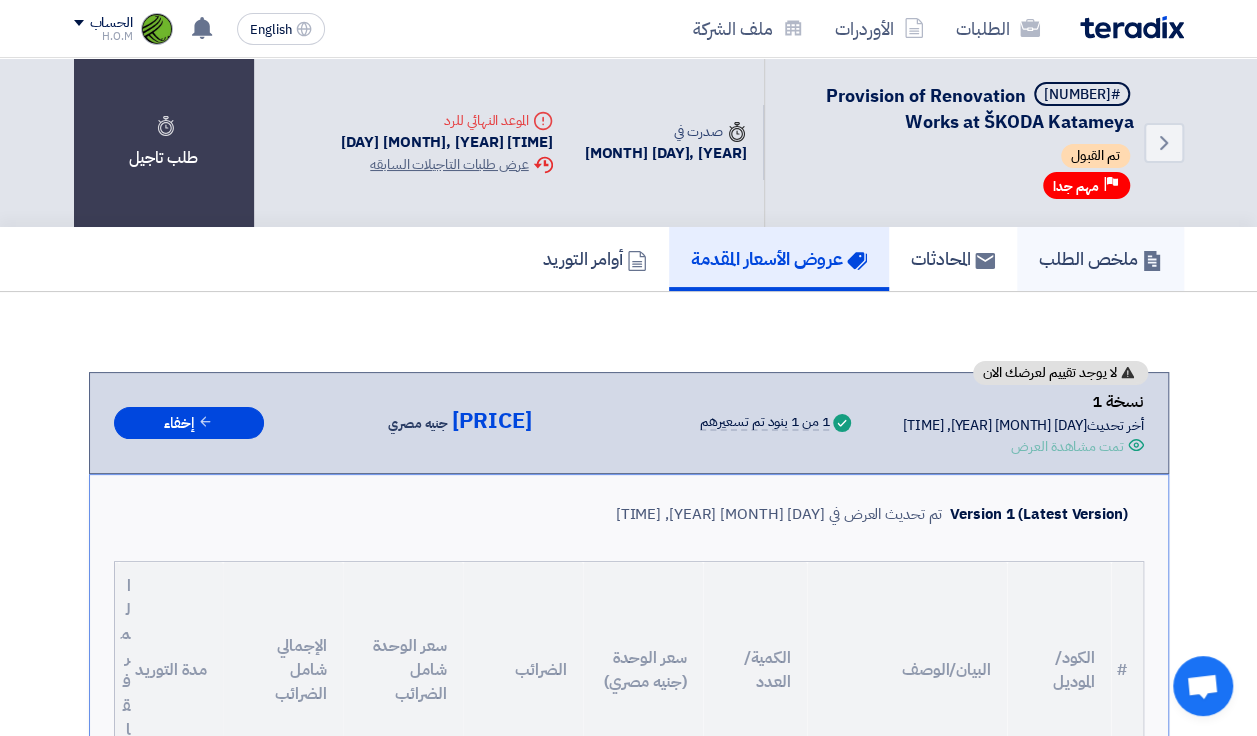 click on "ملخص الطلب" 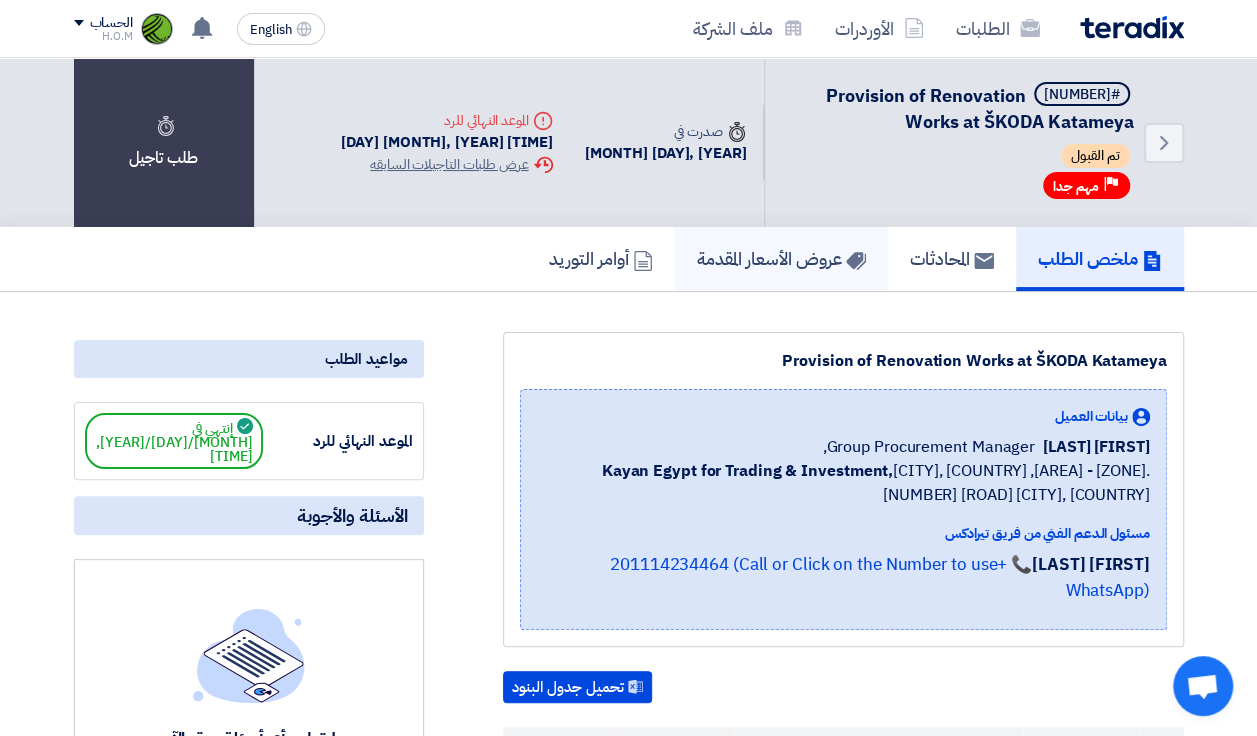 click on "عروض الأسعار المقدمة" 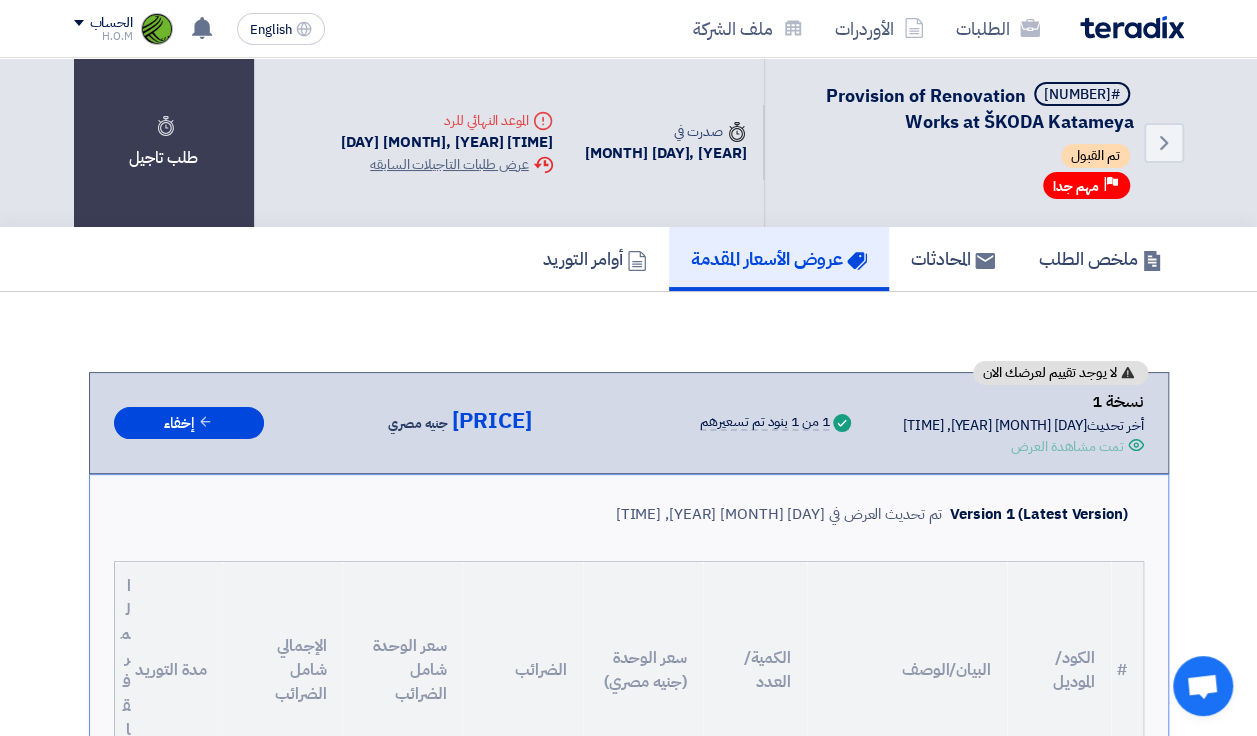 click on "عروض الأسعار المقدمة" 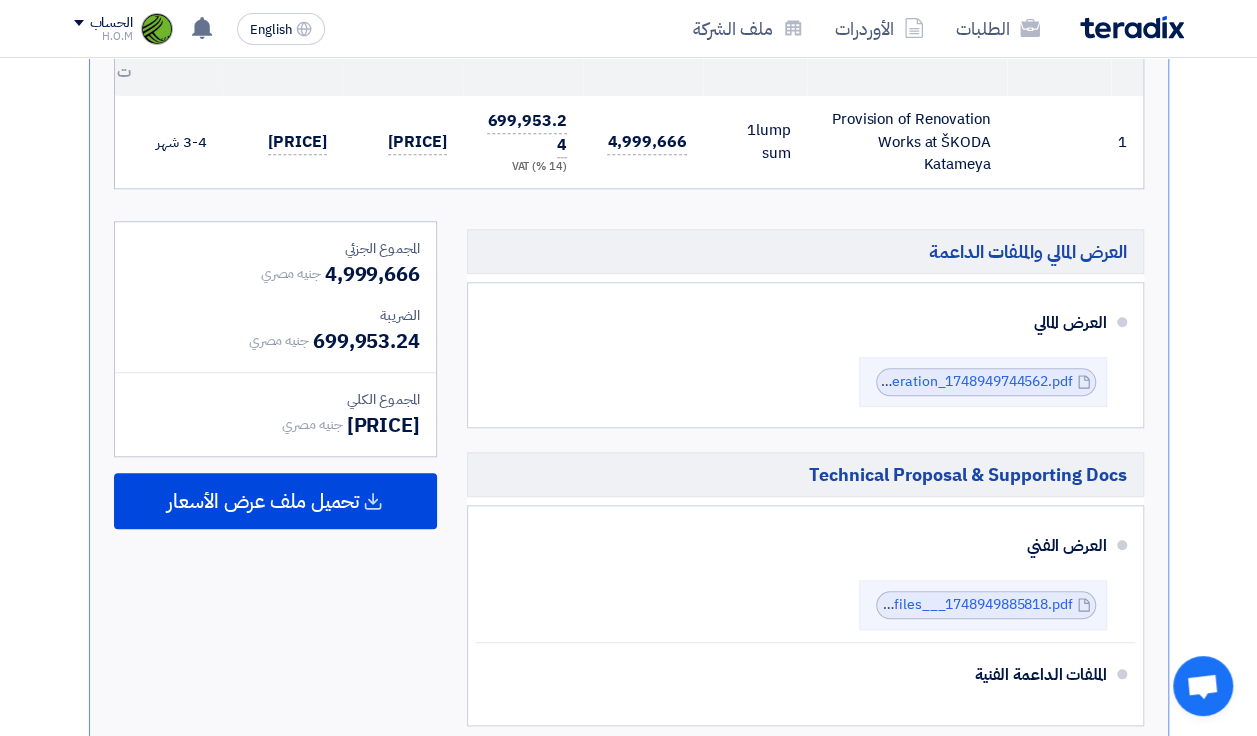 scroll, scrollTop: 664, scrollLeft: 0, axis: vertical 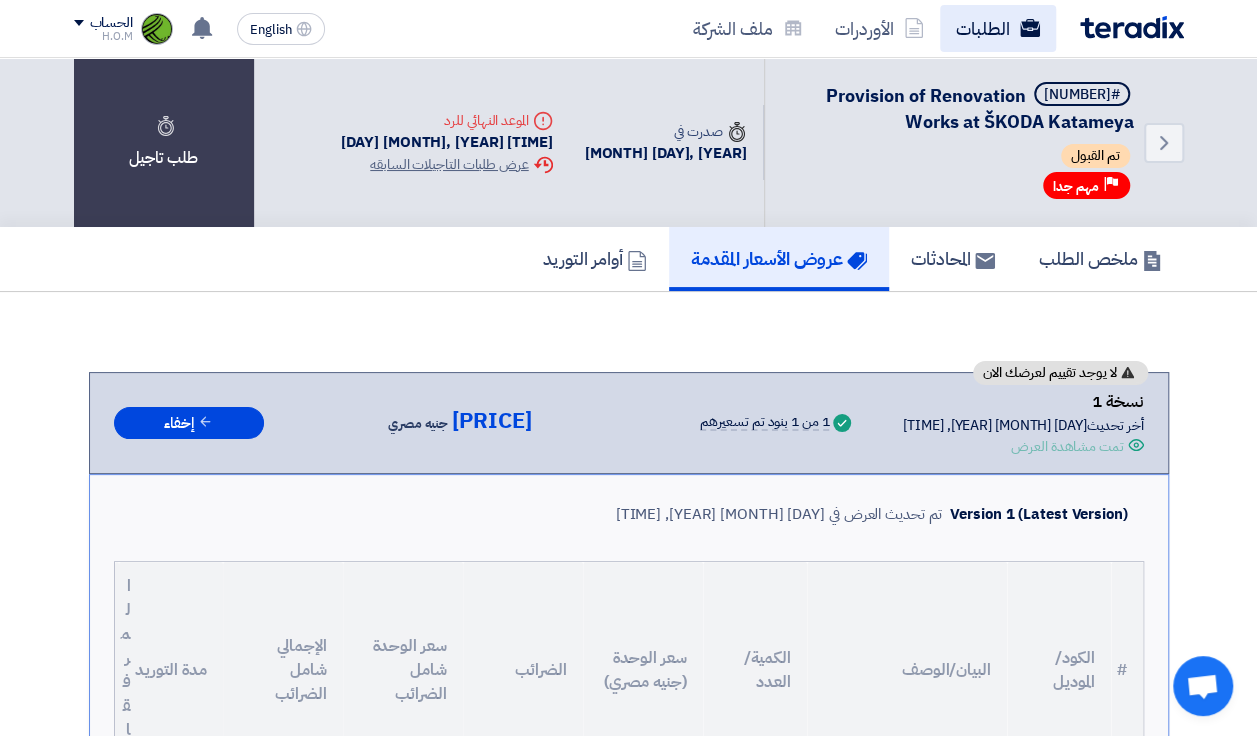 click on "الطلبات" 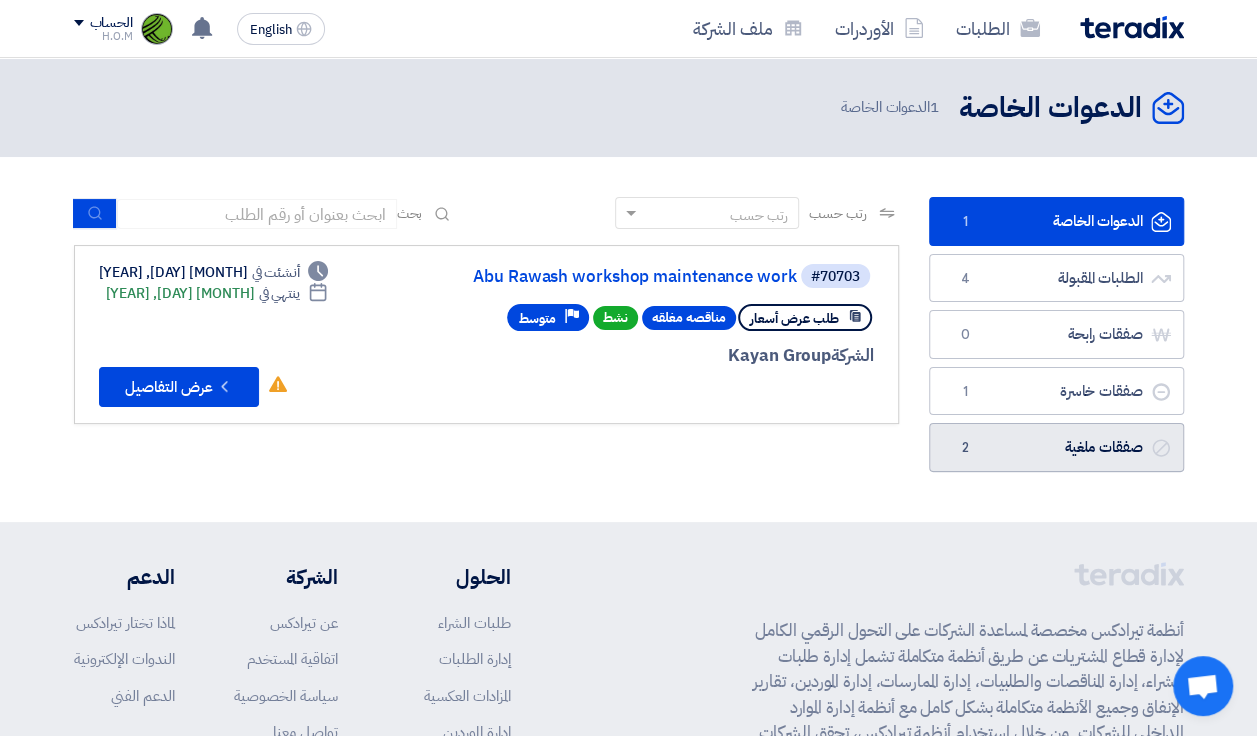 click on "صفقات ملغية
صفقات ملغية
2" 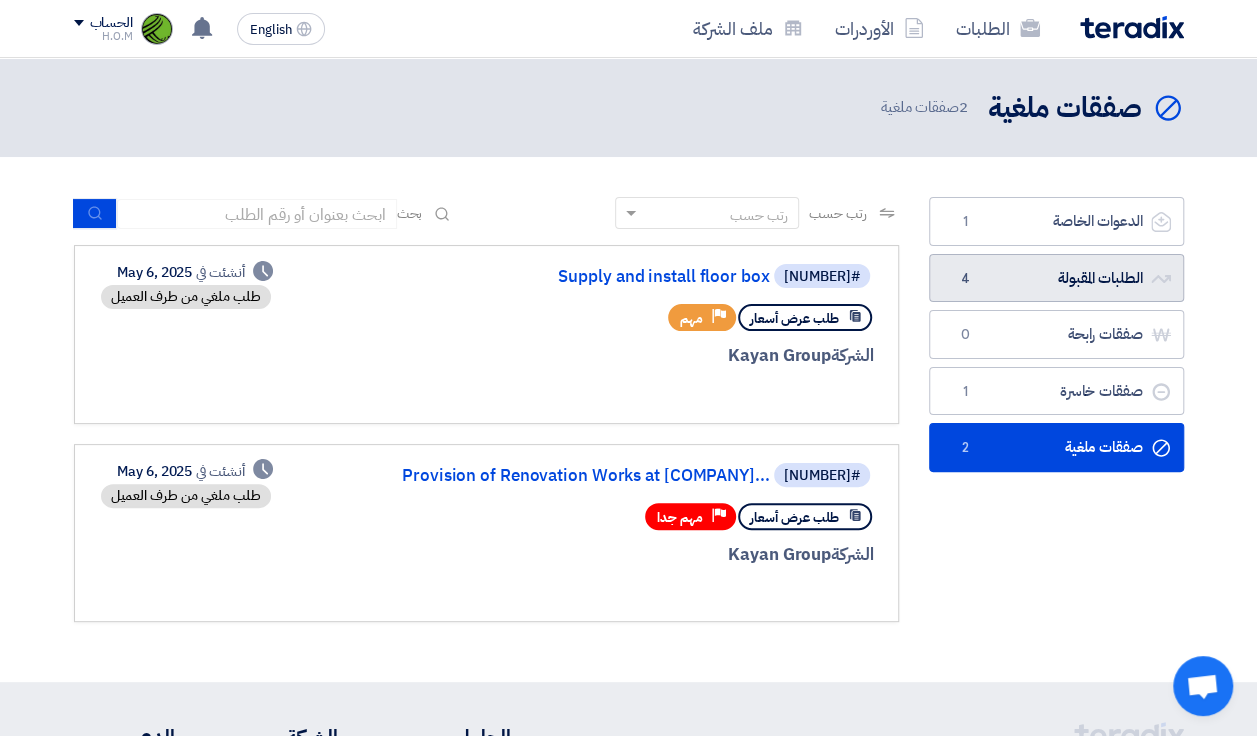 click on "الطلبات المقبولة
الطلبات المقبولة
4" 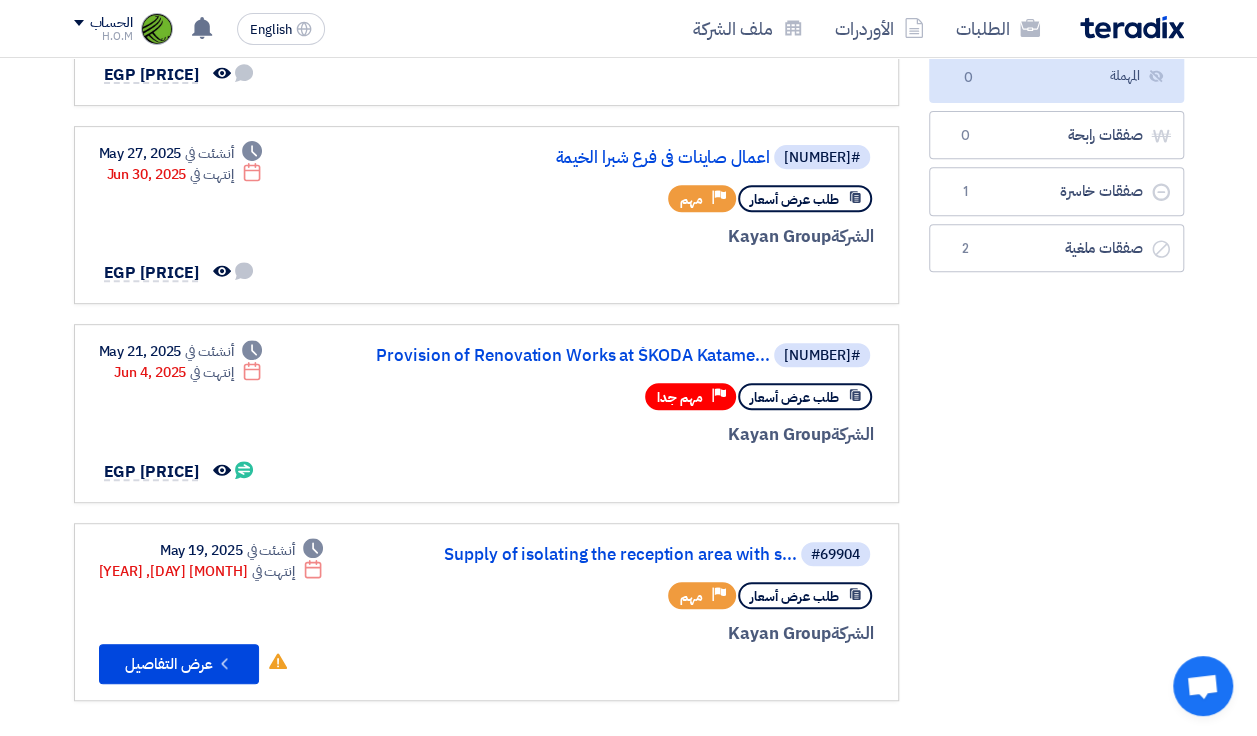 scroll, scrollTop: 345, scrollLeft: 0, axis: vertical 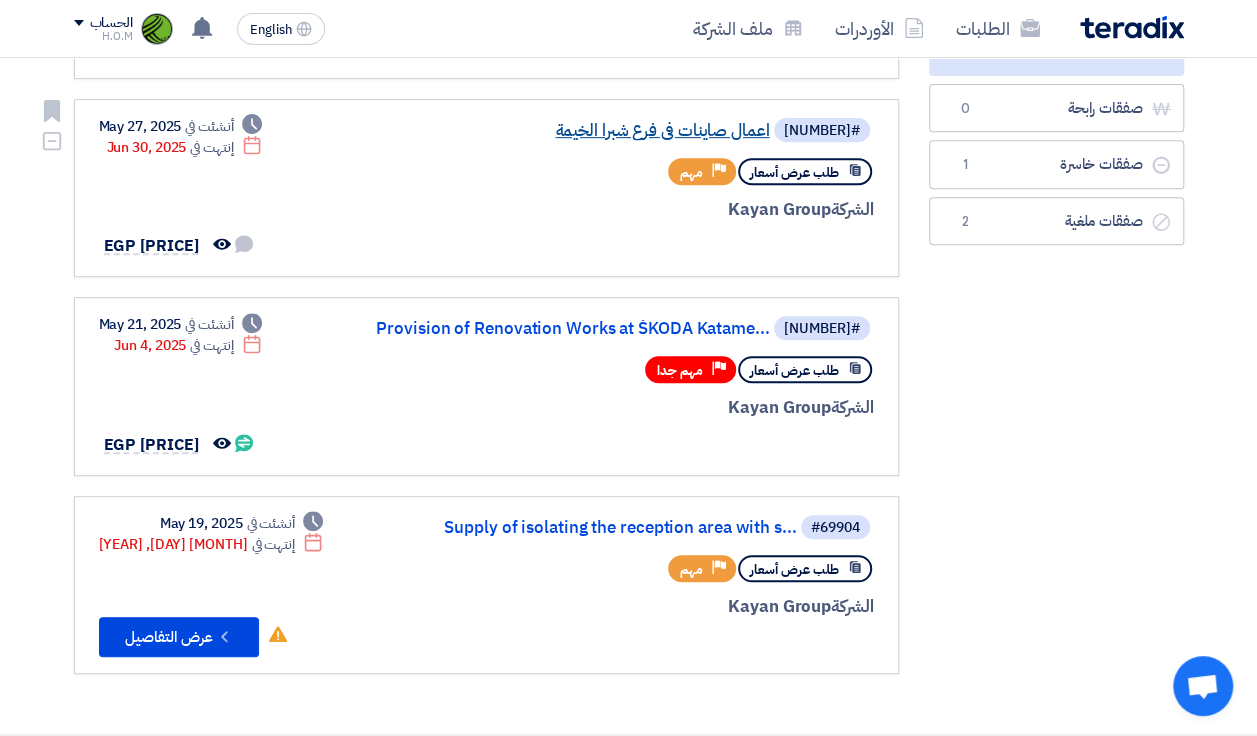 click on "اعمال صاينات فى فرع شبرا الخيمة" 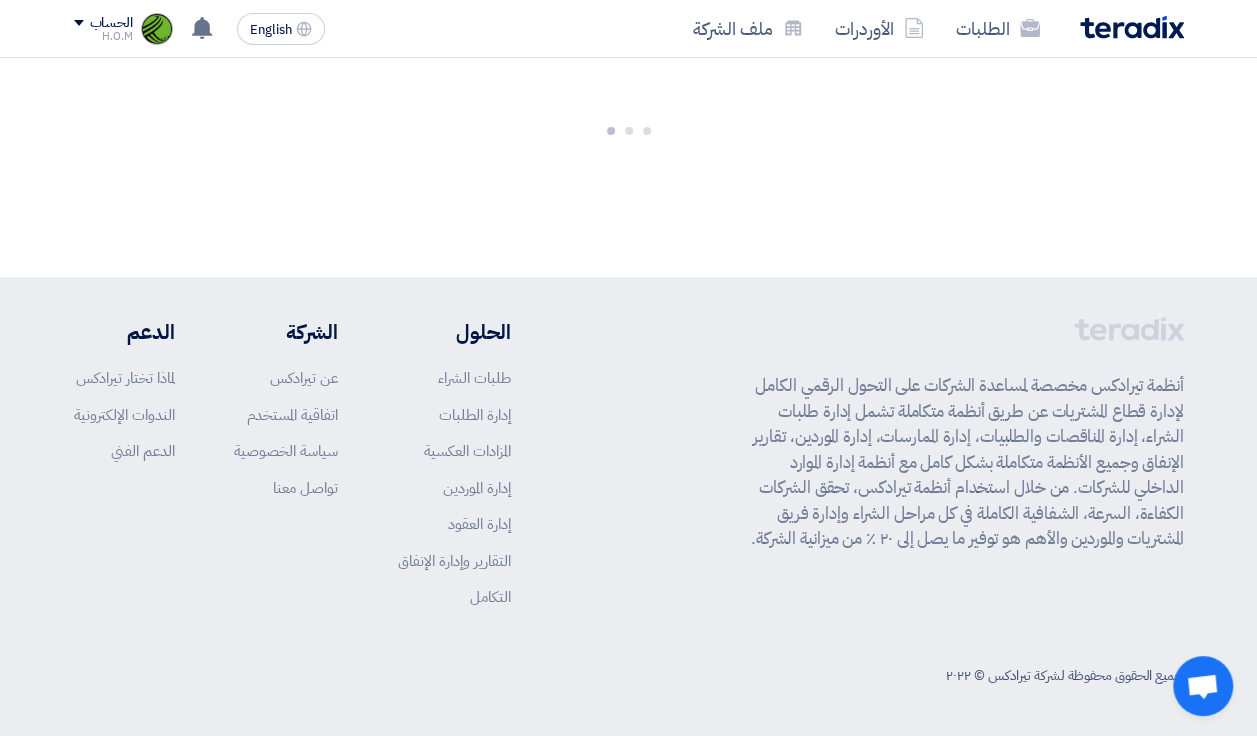 scroll, scrollTop: 0, scrollLeft: 0, axis: both 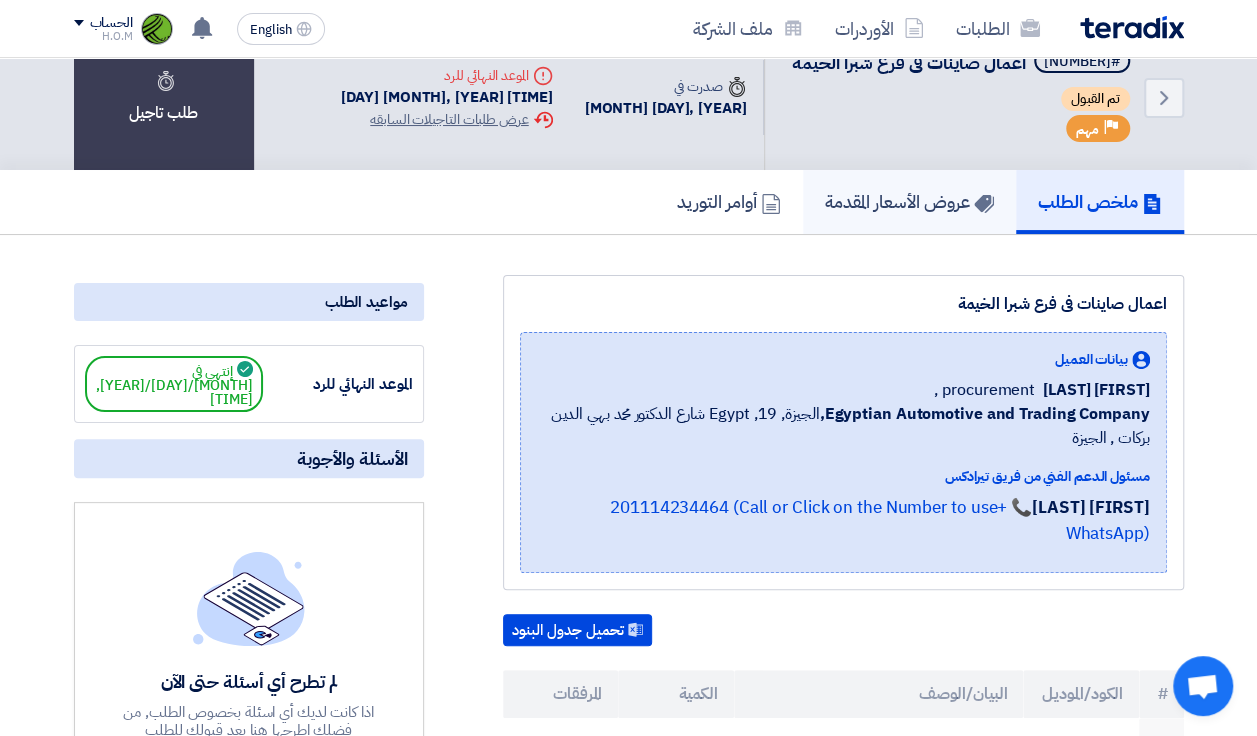 click on "عروض الأسعار المقدمة" 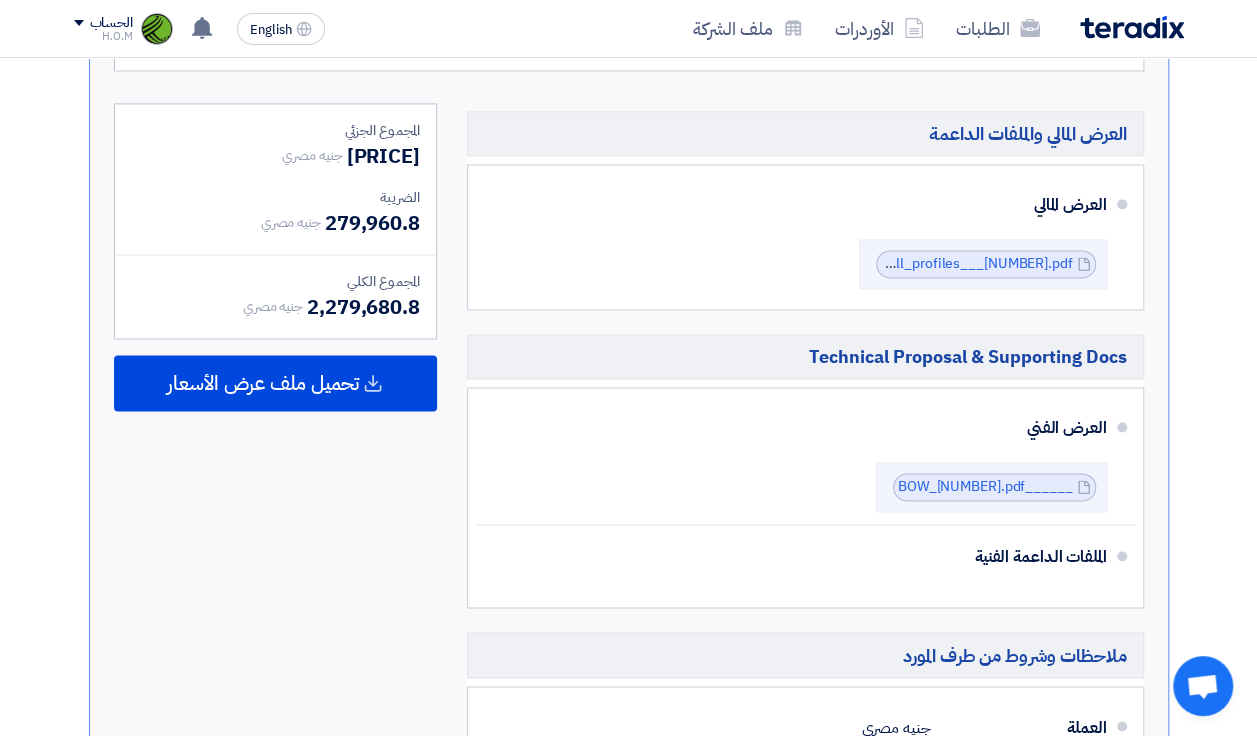 scroll, scrollTop: 1314, scrollLeft: 0, axis: vertical 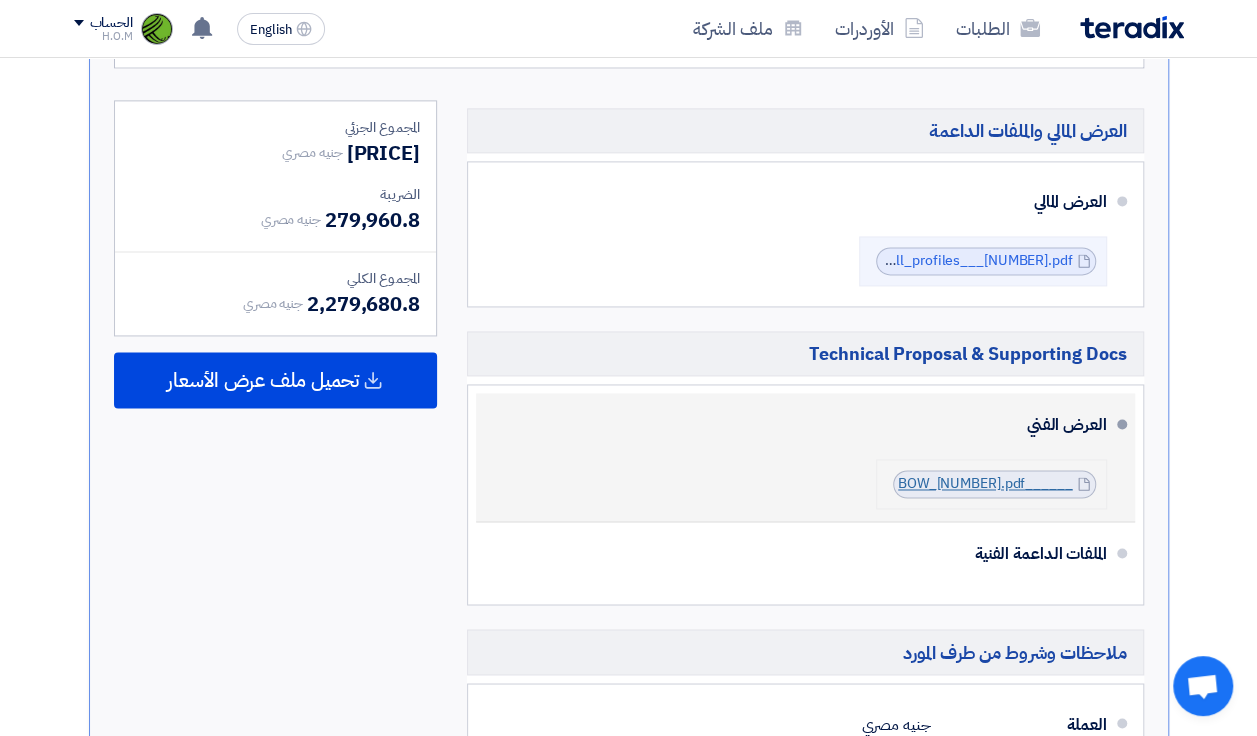 click on "______BOW_[NUMBER].pdf" at bounding box center (985, 483) 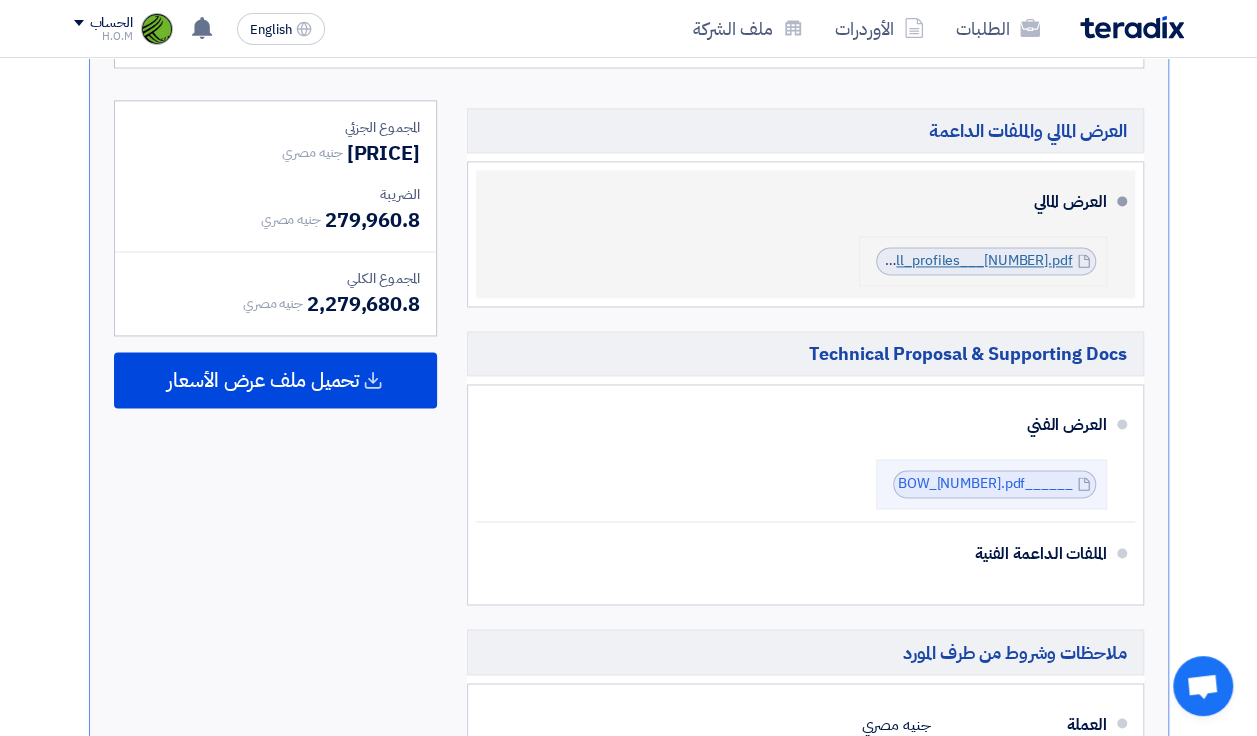 click on "new_all_profiles___[NUMBER].pdf" at bounding box center [964, 260] 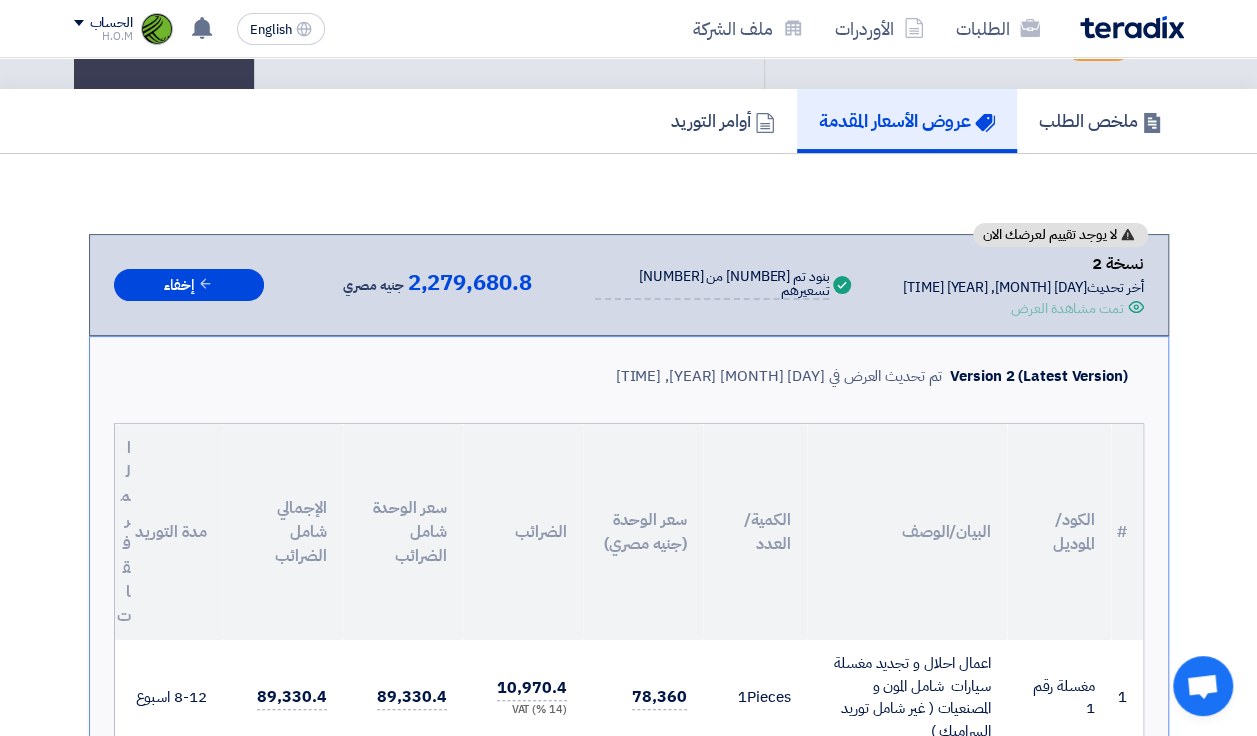 scroll, scrollTop: 0, scrollLeft: 0, axis: both 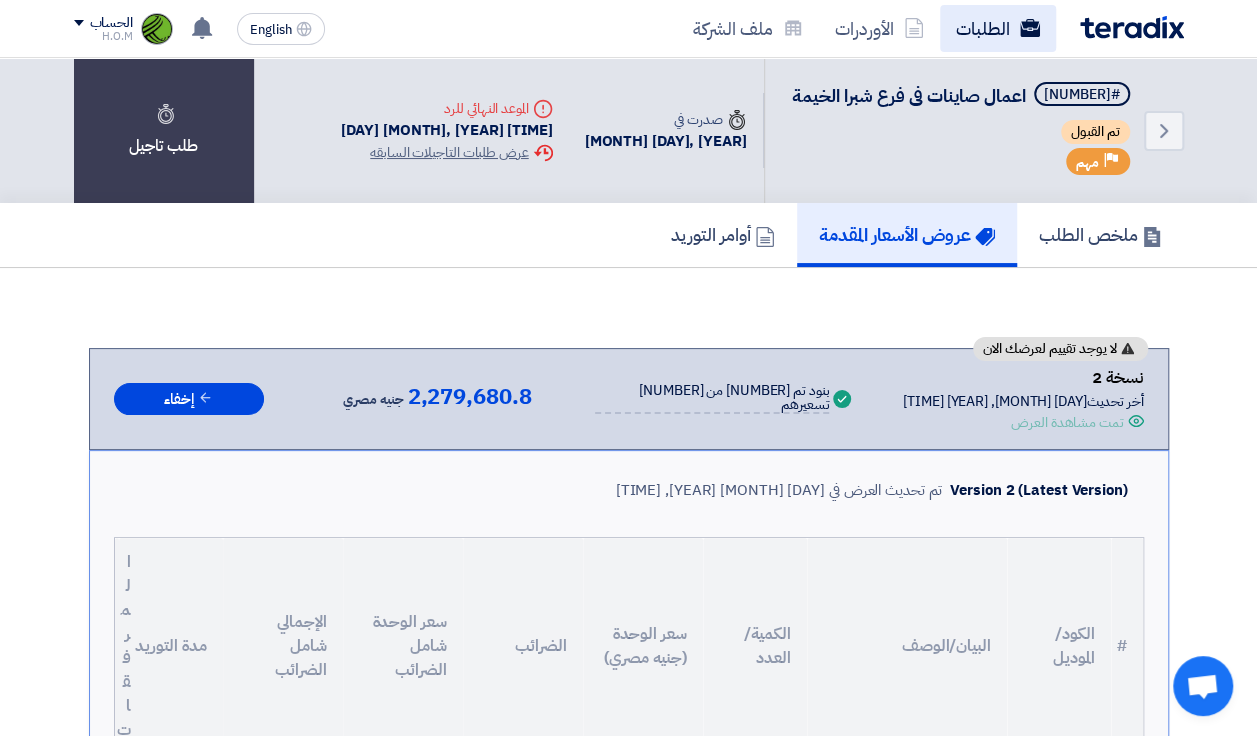 click on "الطلبات" 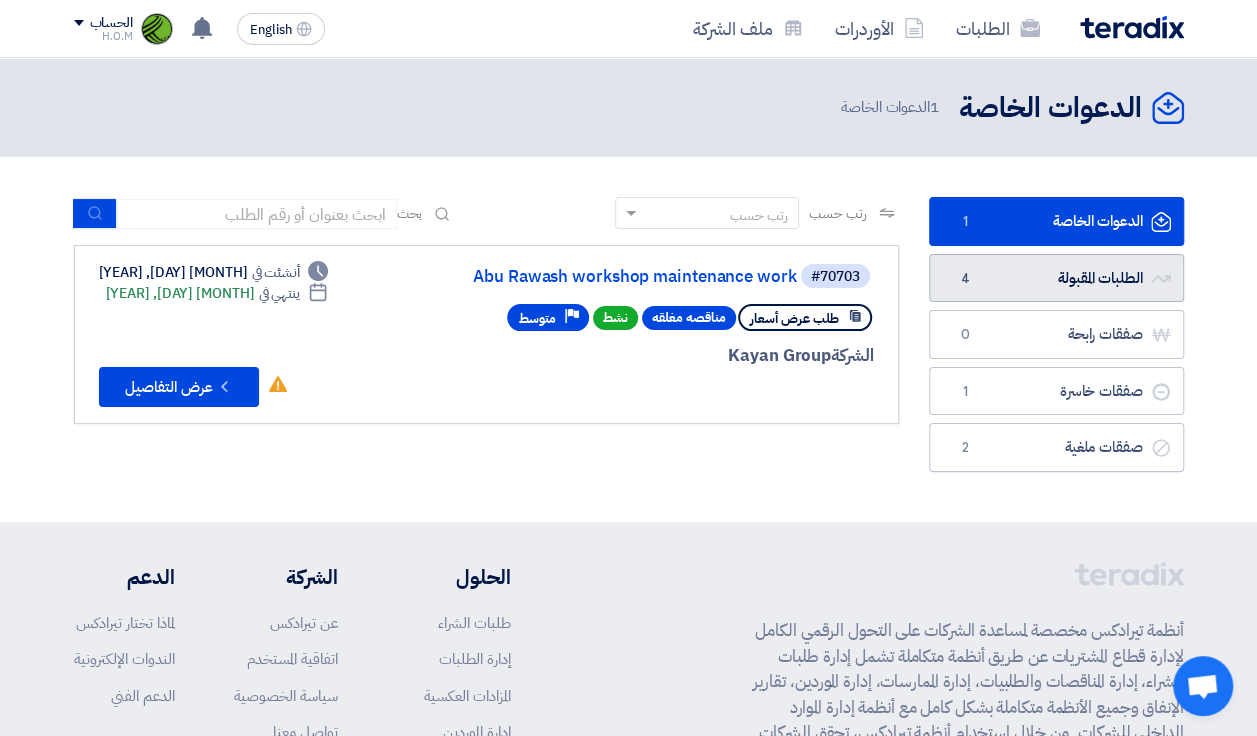 click on "الطلبات المقبولة
الطلبات المقبولة
4" 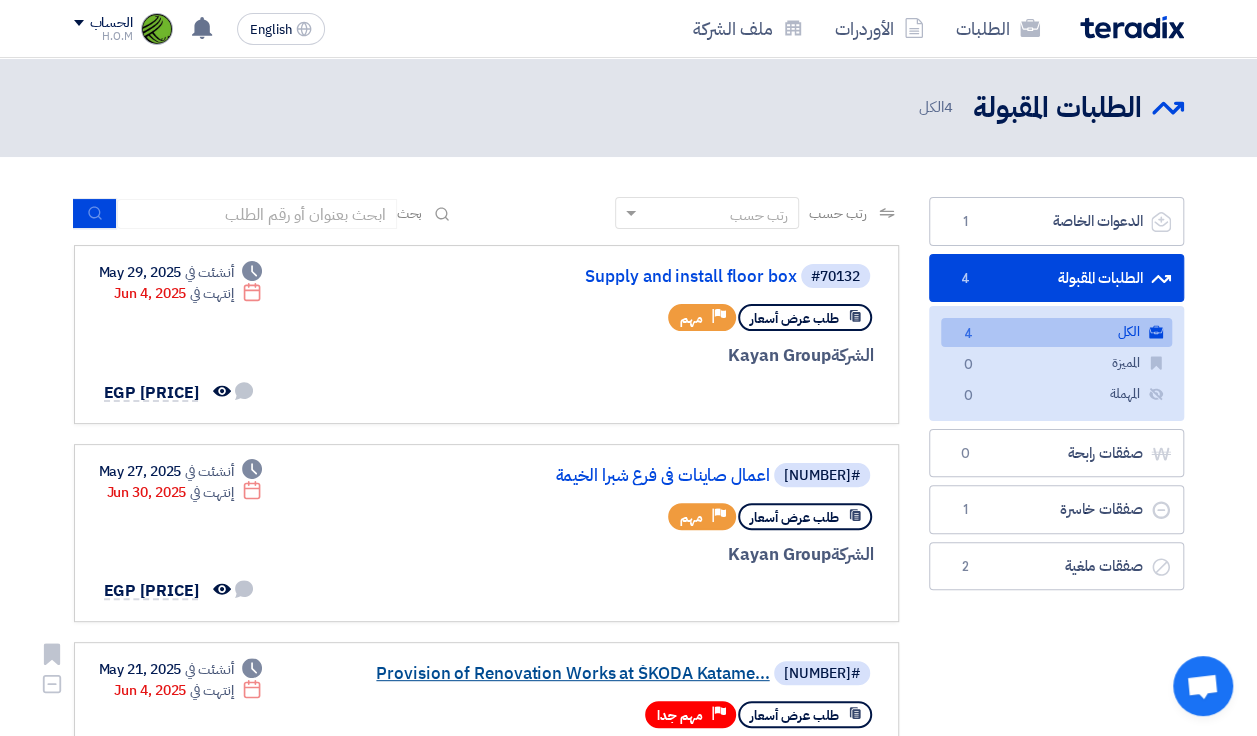 click on "Provision of Renovation Works at ŠKODA Katame..." 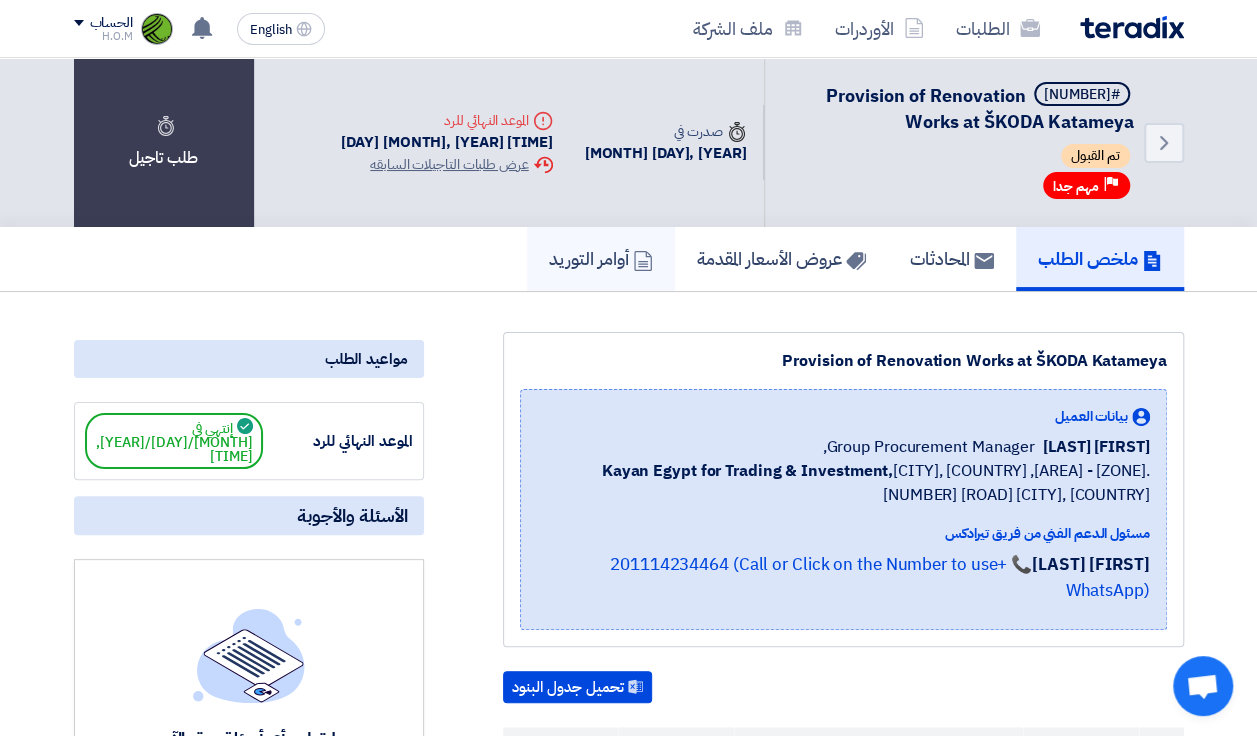 click on "أوامر التوريد" 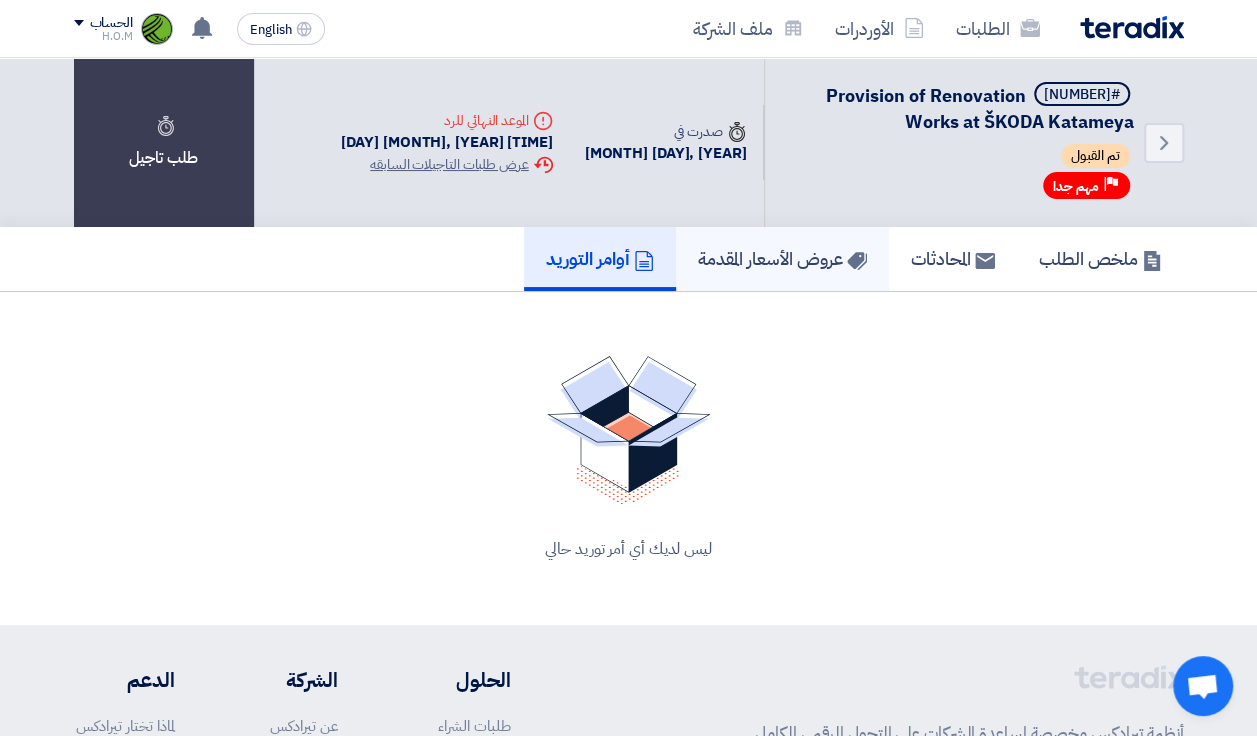 click on "عروض الأسعار المقدمة" 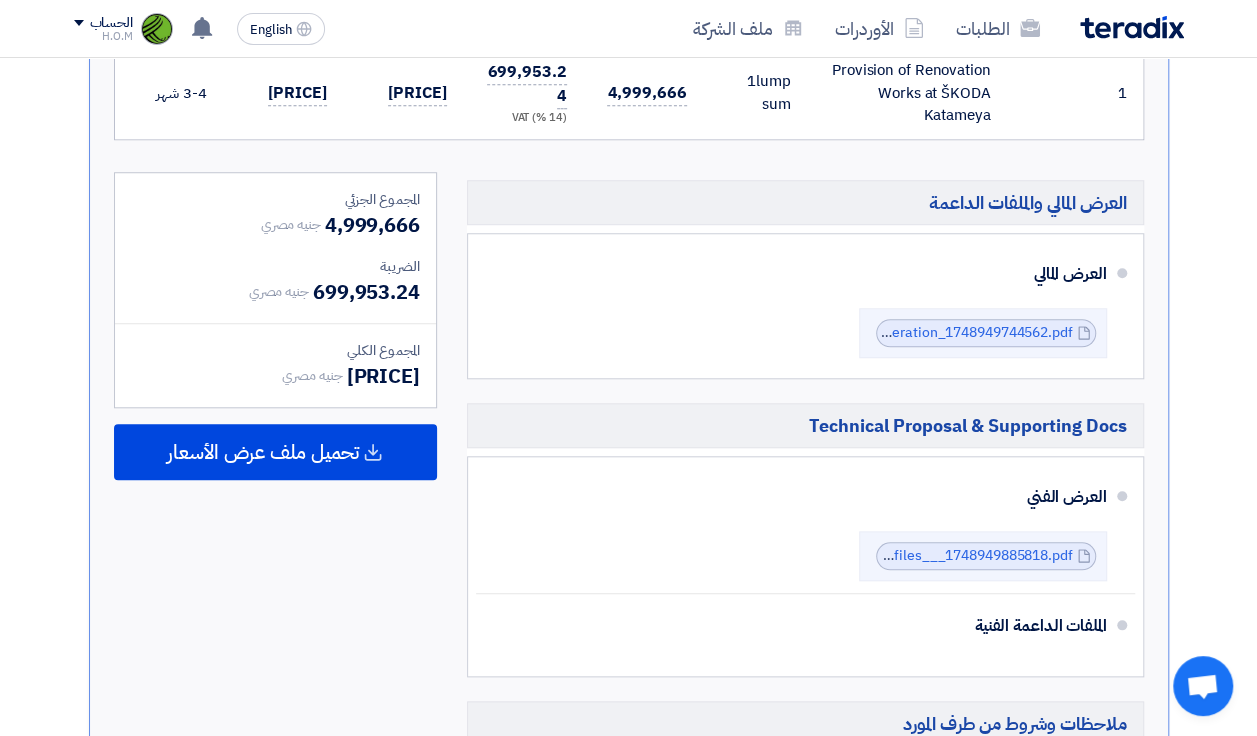 scroll, scrollTop: 802, scrollLeft: 0, axis: vertical 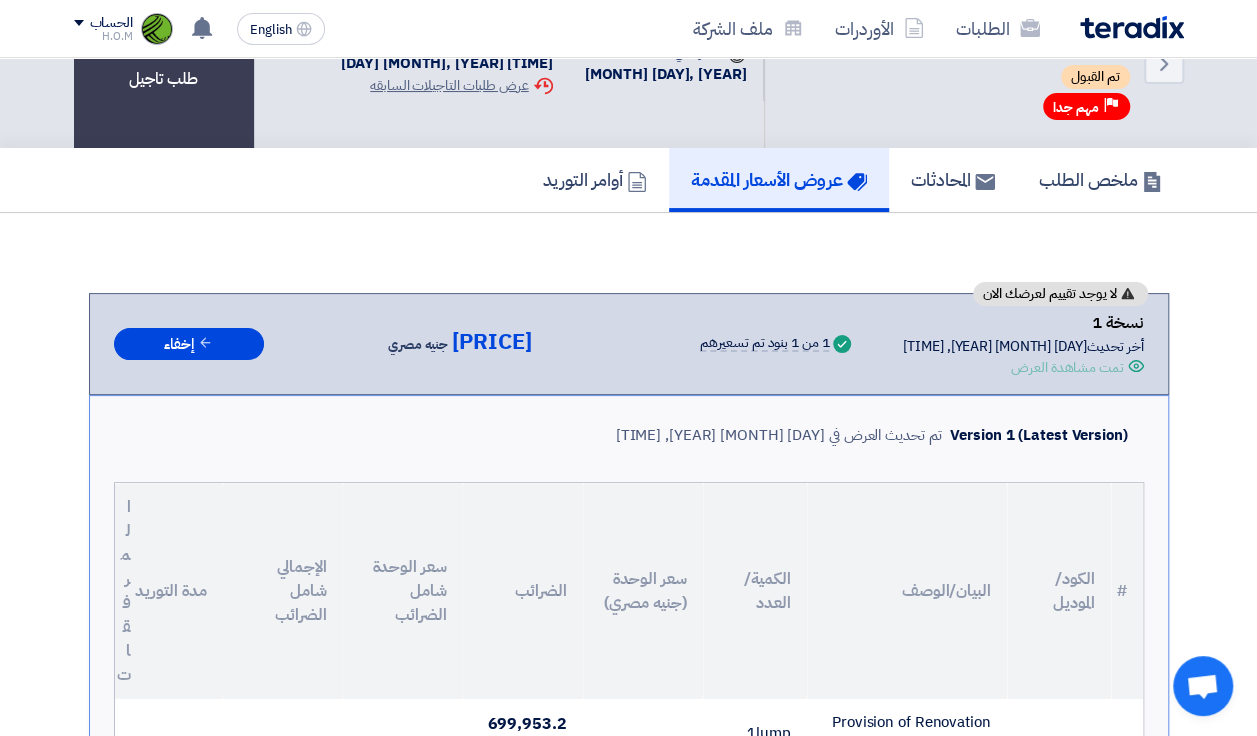 click on "عروض الأسعار المقدمة" 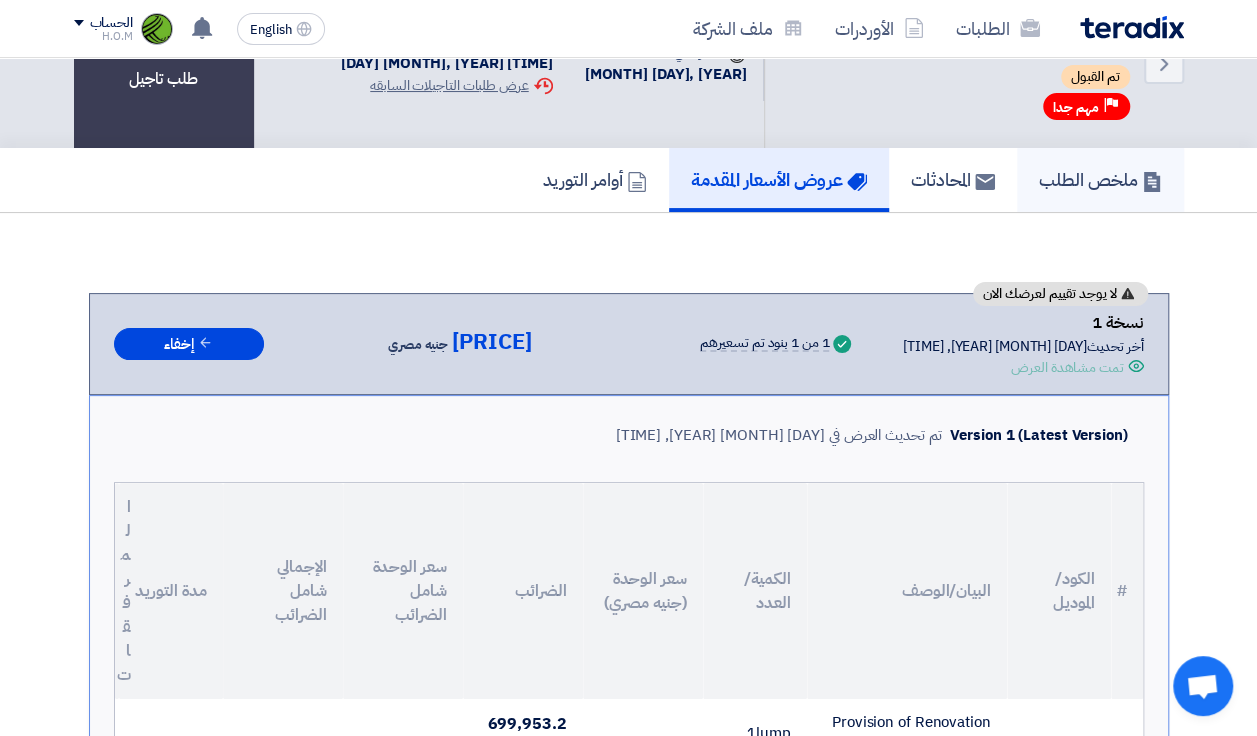 click on "ملخص الطلب" 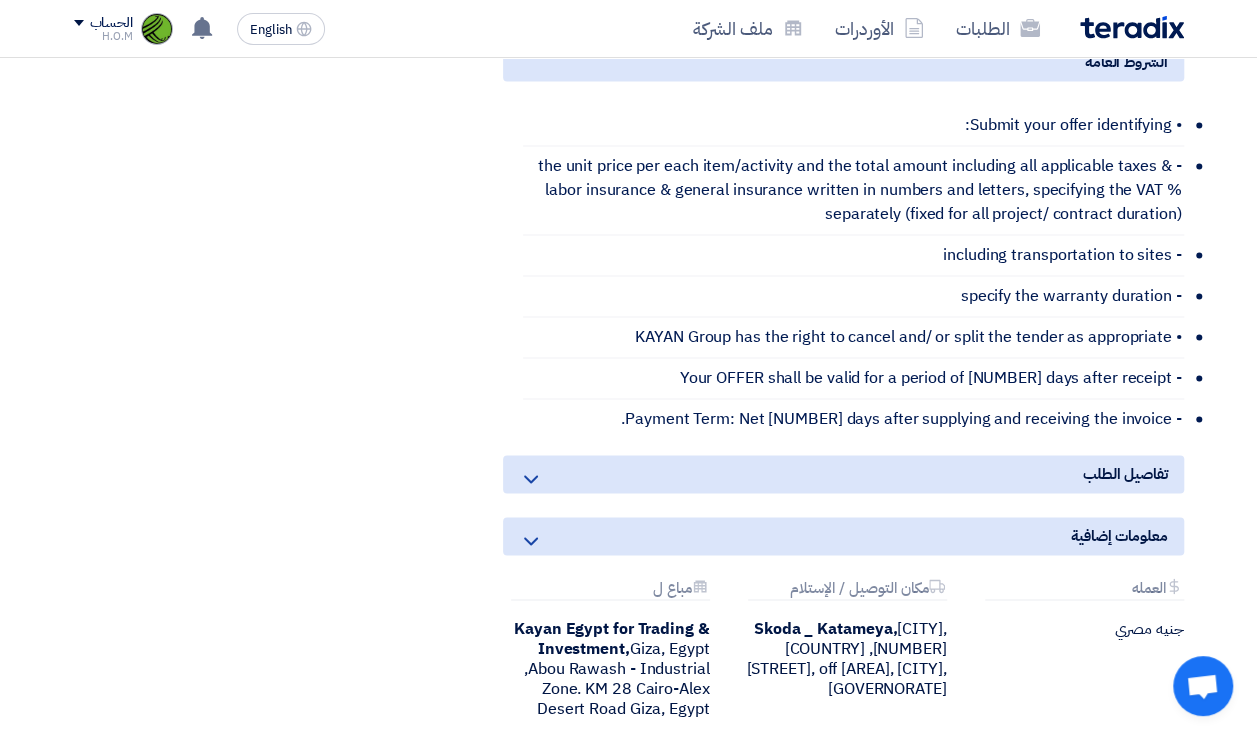 scroll, scrollTop: 1404, scrollLeft: 0, axis: vertical 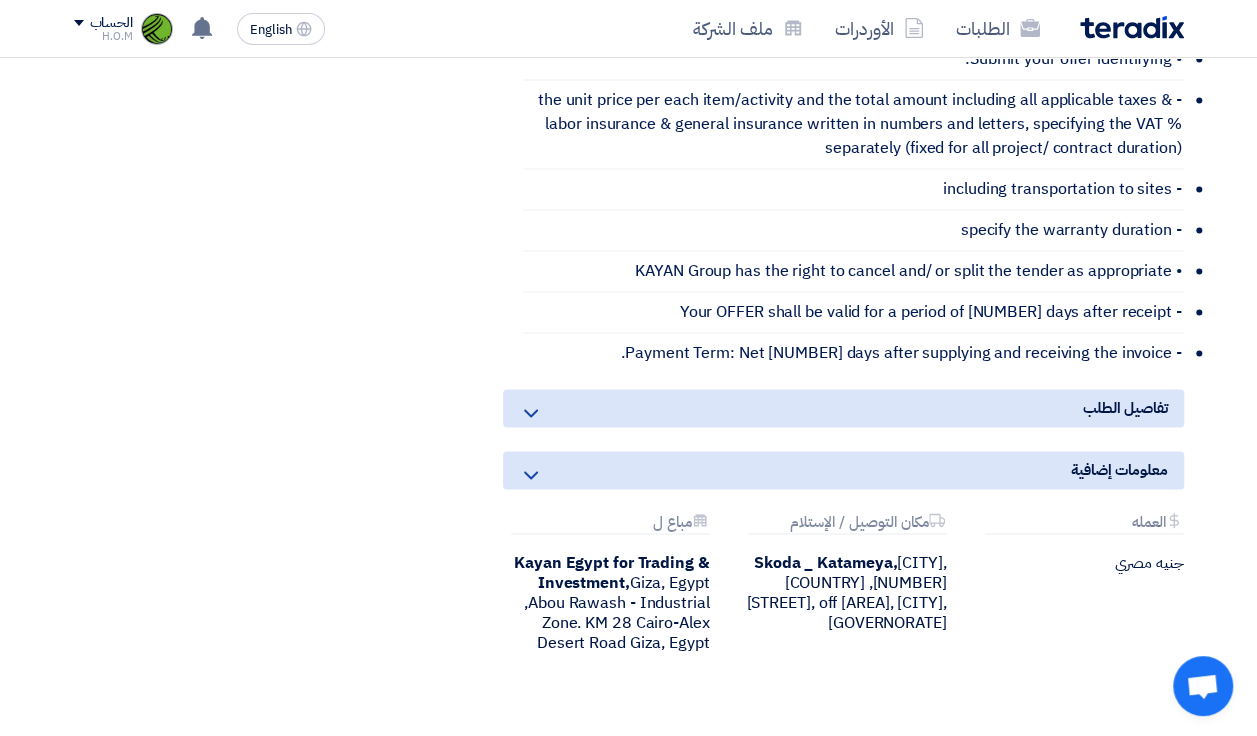 click 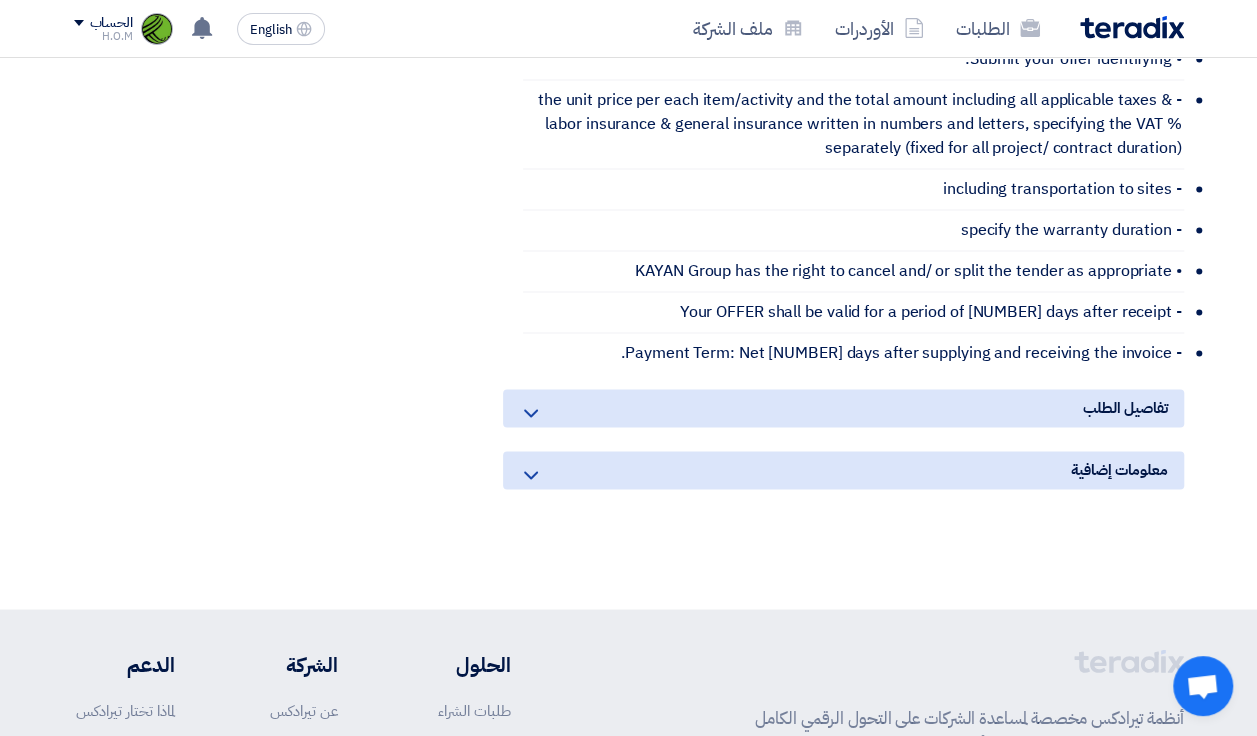 click 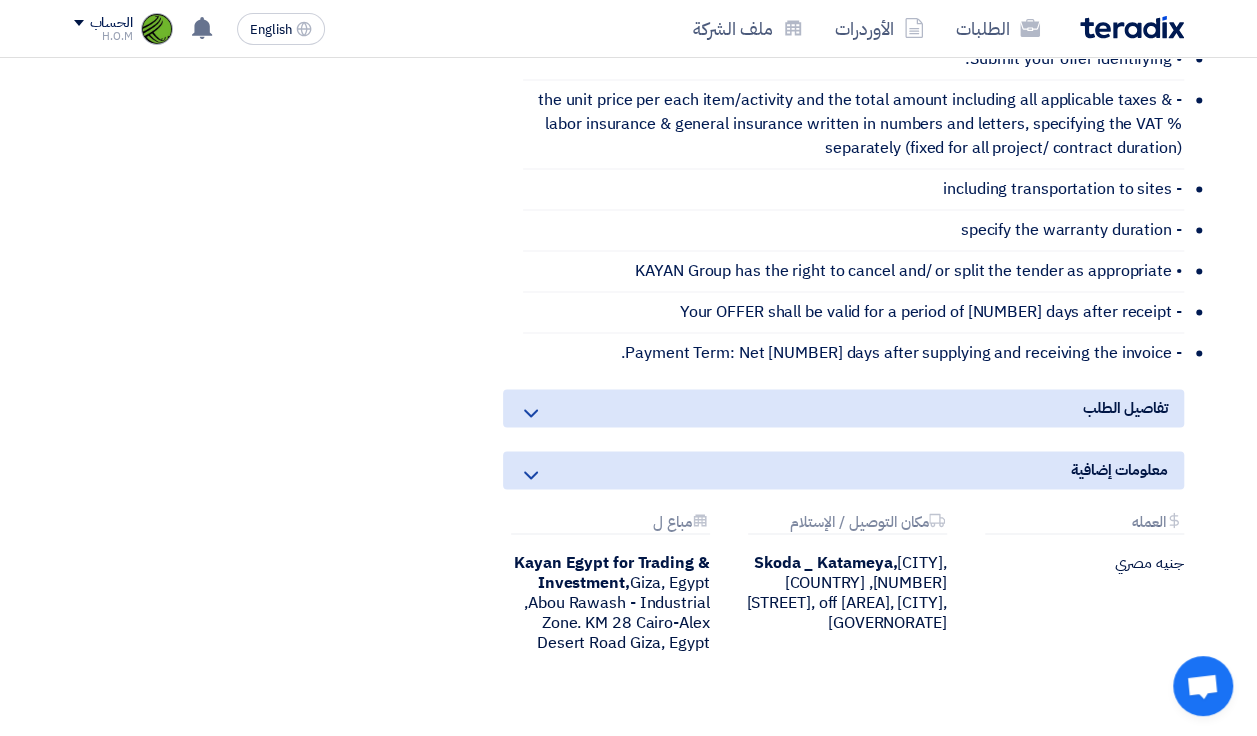 click 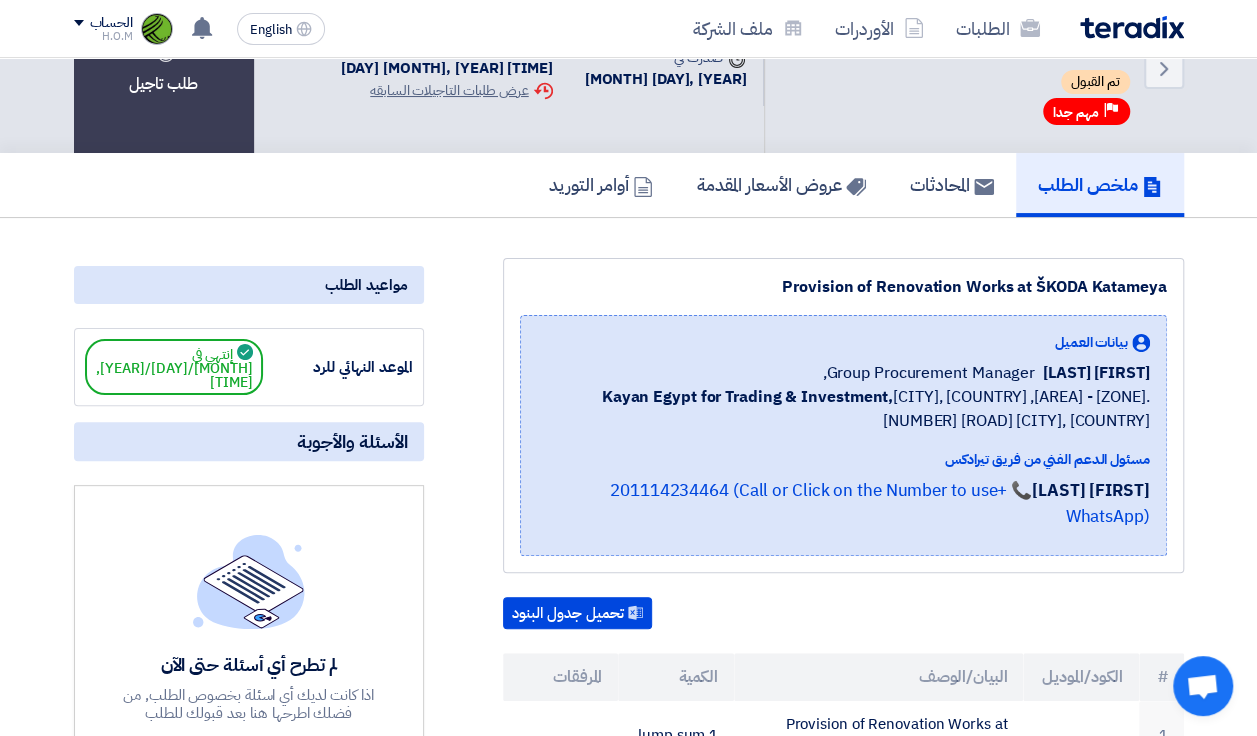 scroll, scrollTop: 0, scrollLeft: 0, axis: both 